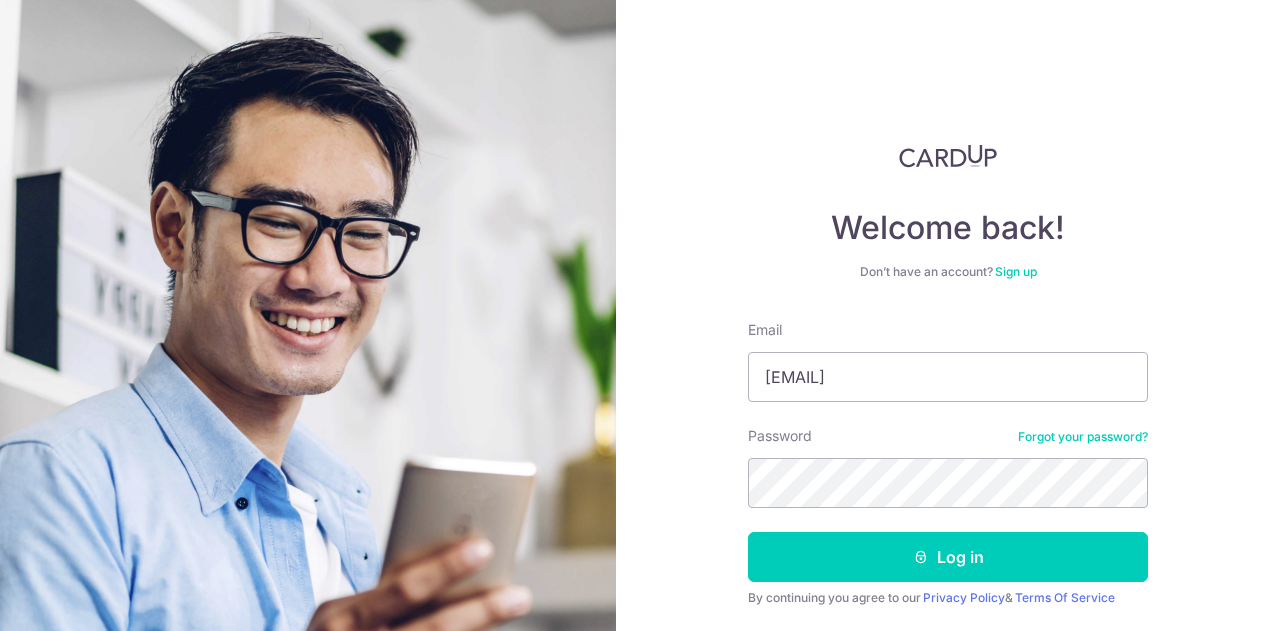 scroll, scrollTop: 0, scrollLeft: 0, axis: both 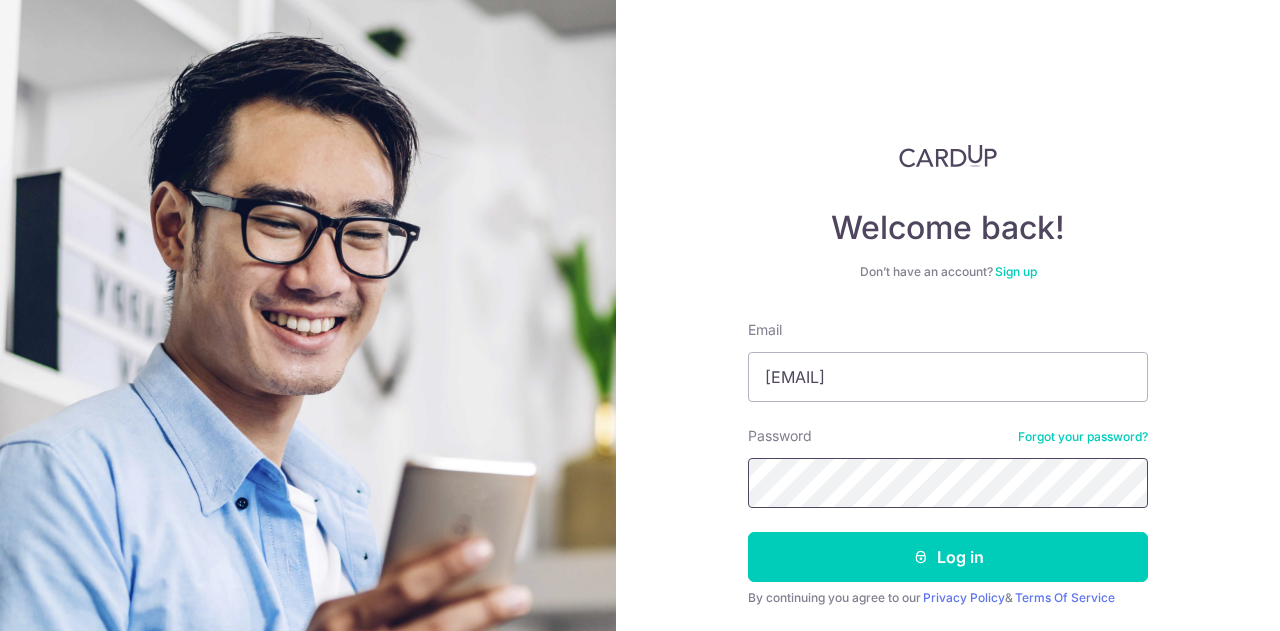 click on "Log in" at bounding box center (948, 557) 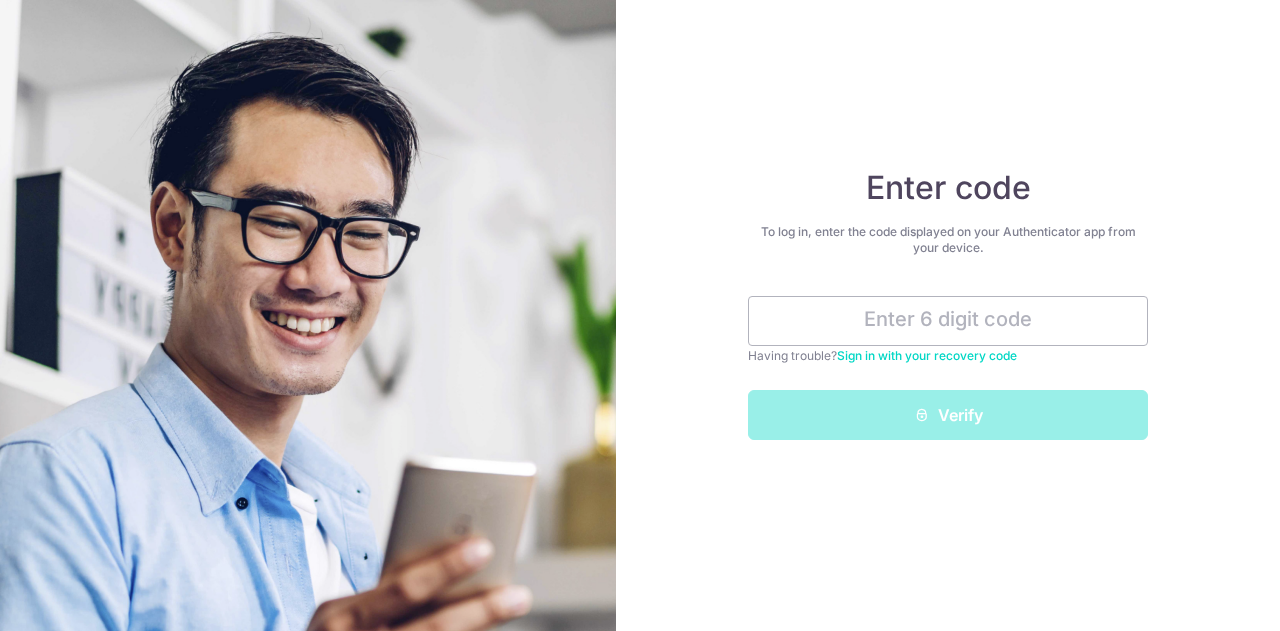 scroll, scrollTop: 0, scrollLeft: 0, axis: both 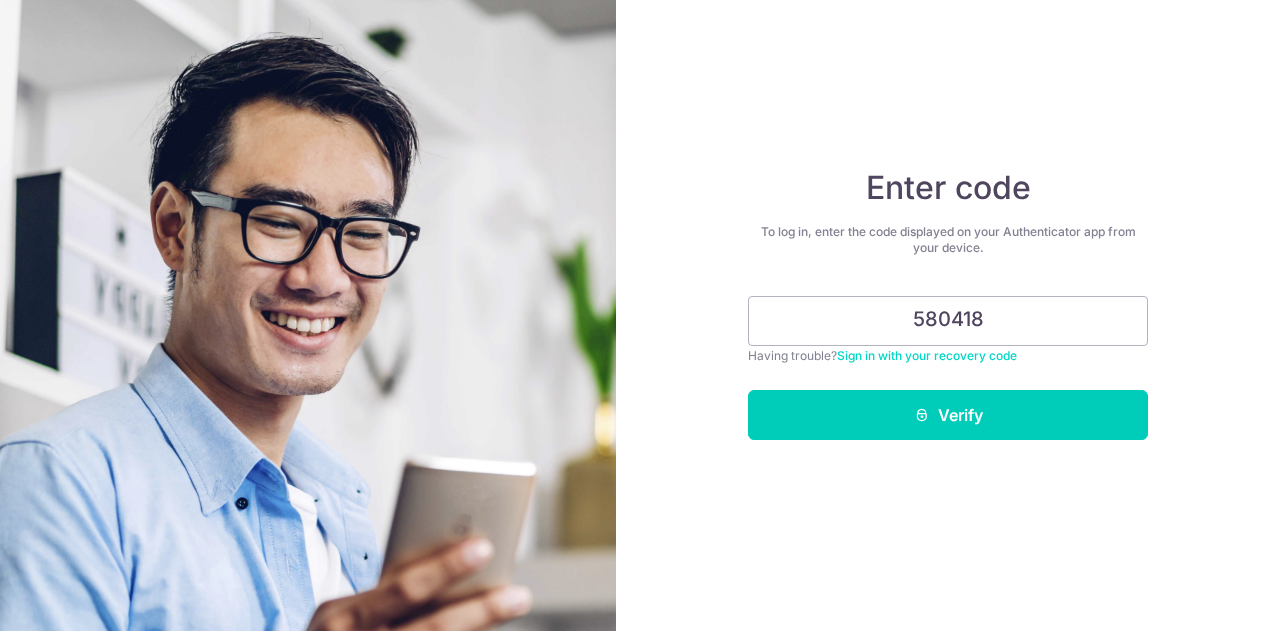 type on "580418" 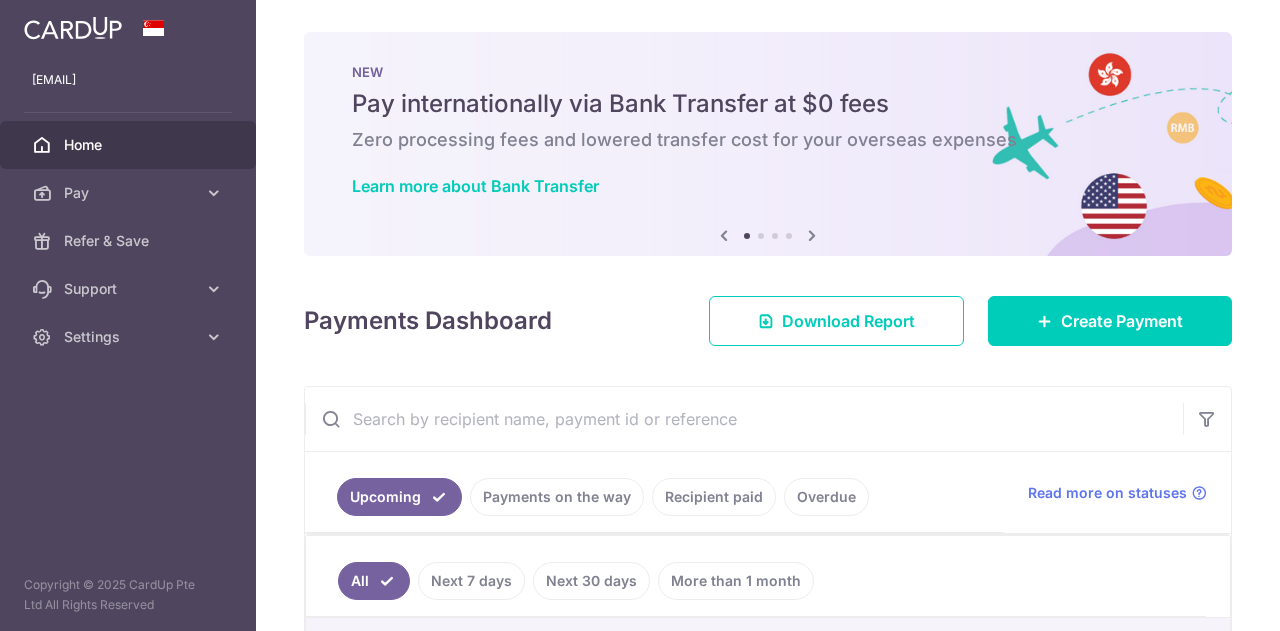 scroll, scrollTop: 0, scrollLeft: 0, axis: both 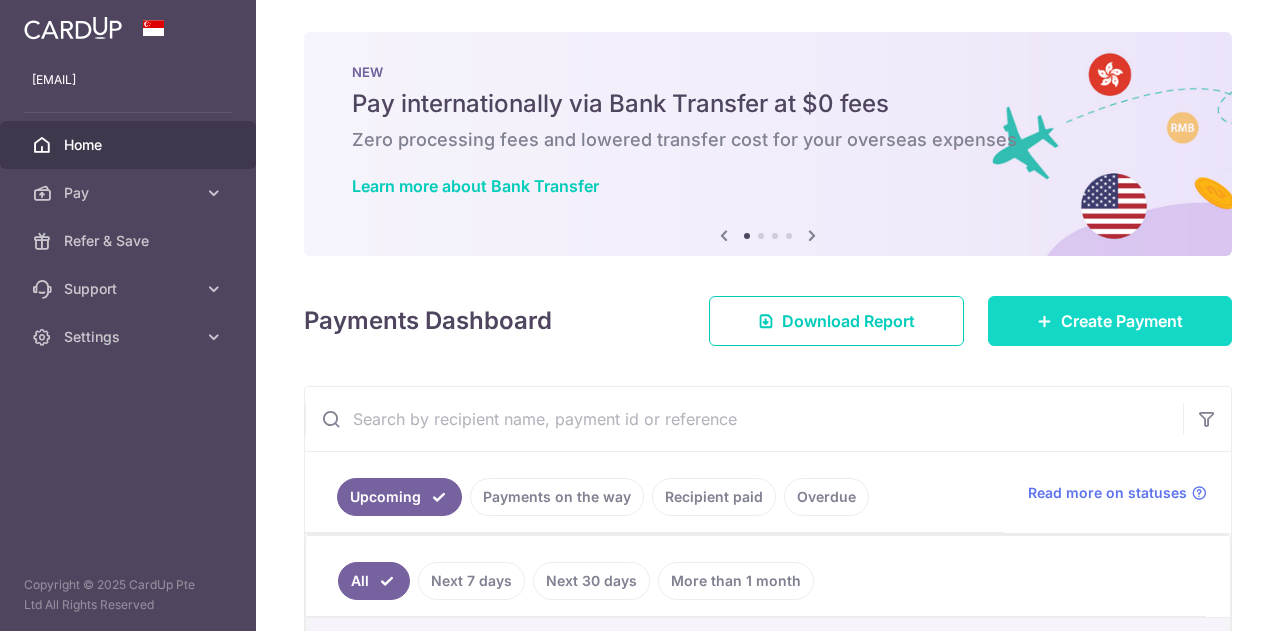 click on "Create Payment" at bounding box center (1122, 321) 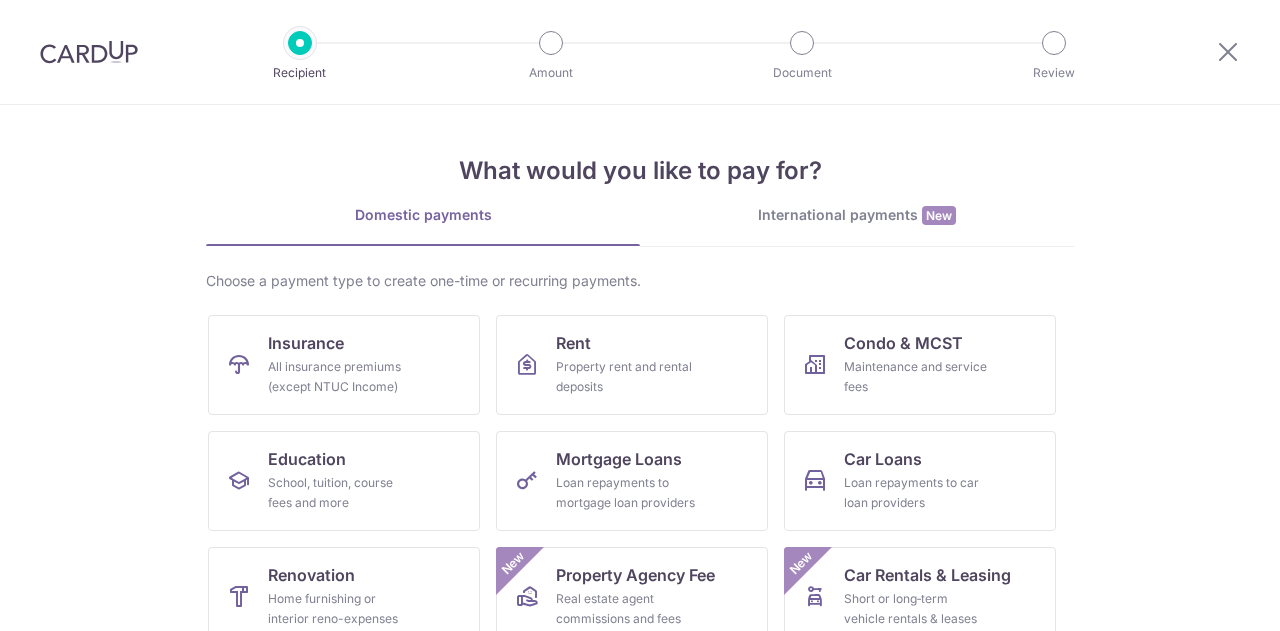 scroll, scrollTop: 0, scrollLeft: 0, axis: both 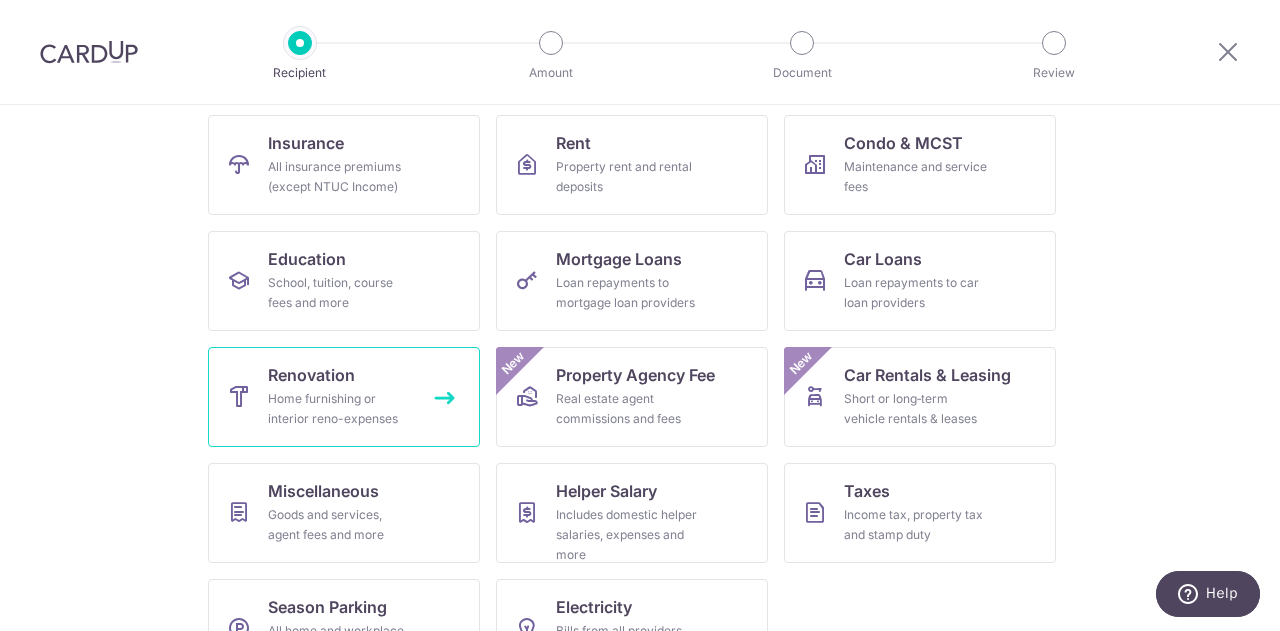 click on "Home furnishing or interior reno-expenses" at bounding box center (340, 409) 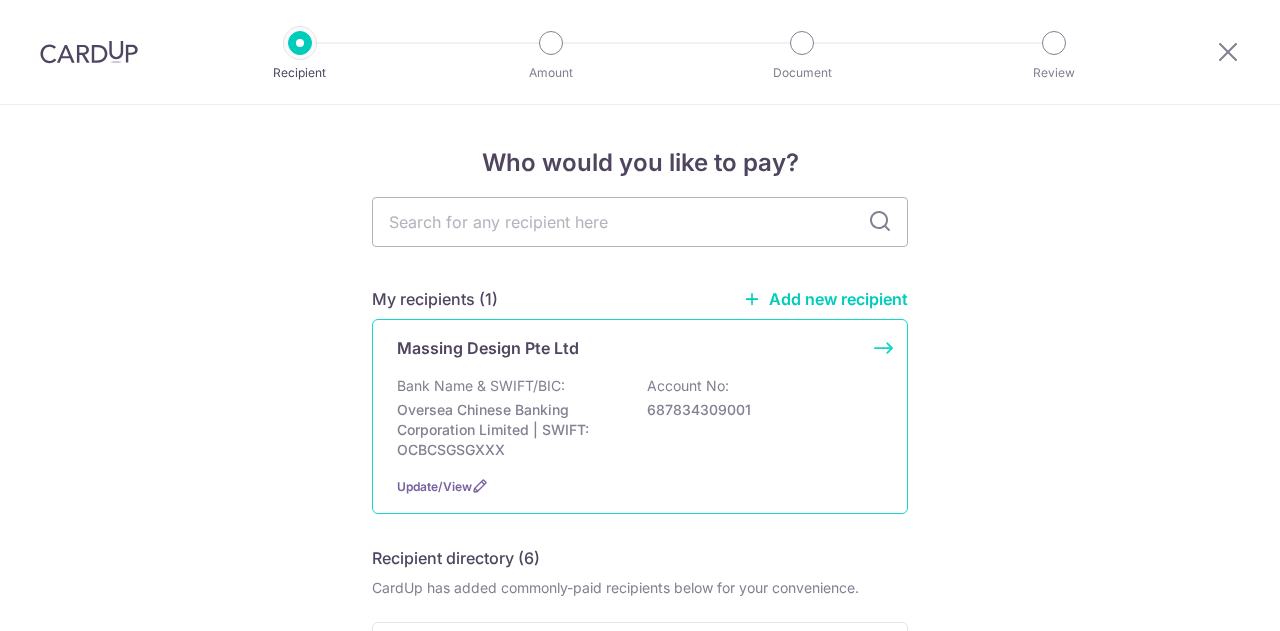 scroll, scrollTop: 0, scrollLeft: 0, axis: both 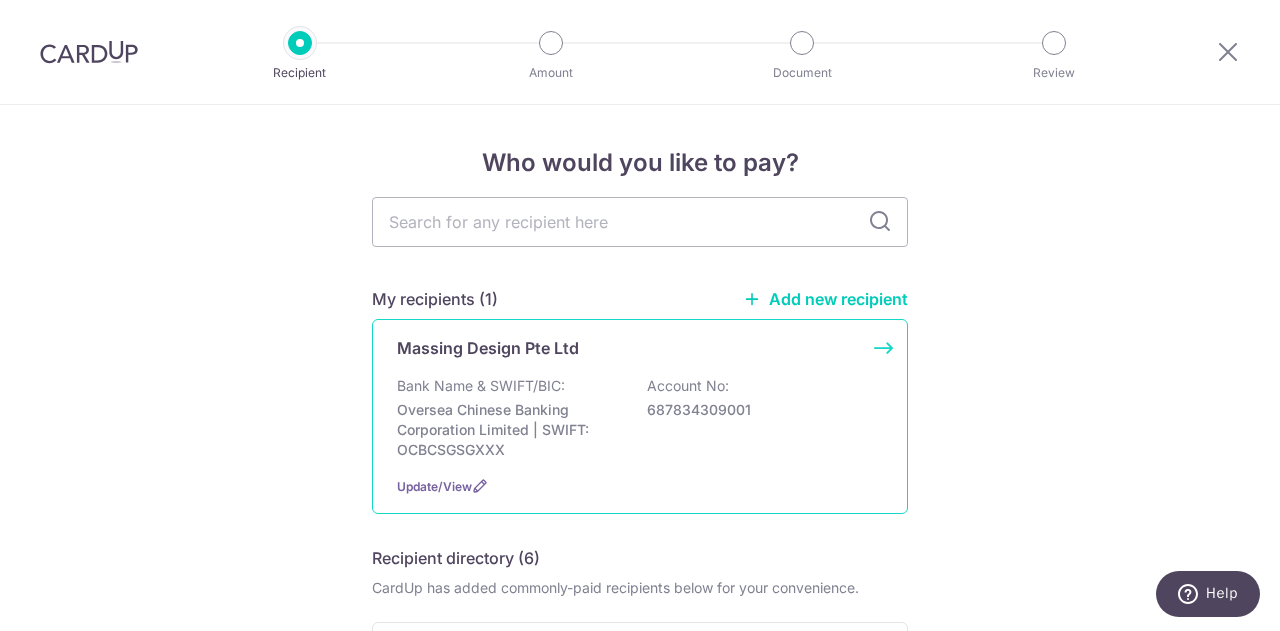 click on "Massing Design Pte Ltd" at bounding box center [488, 348] 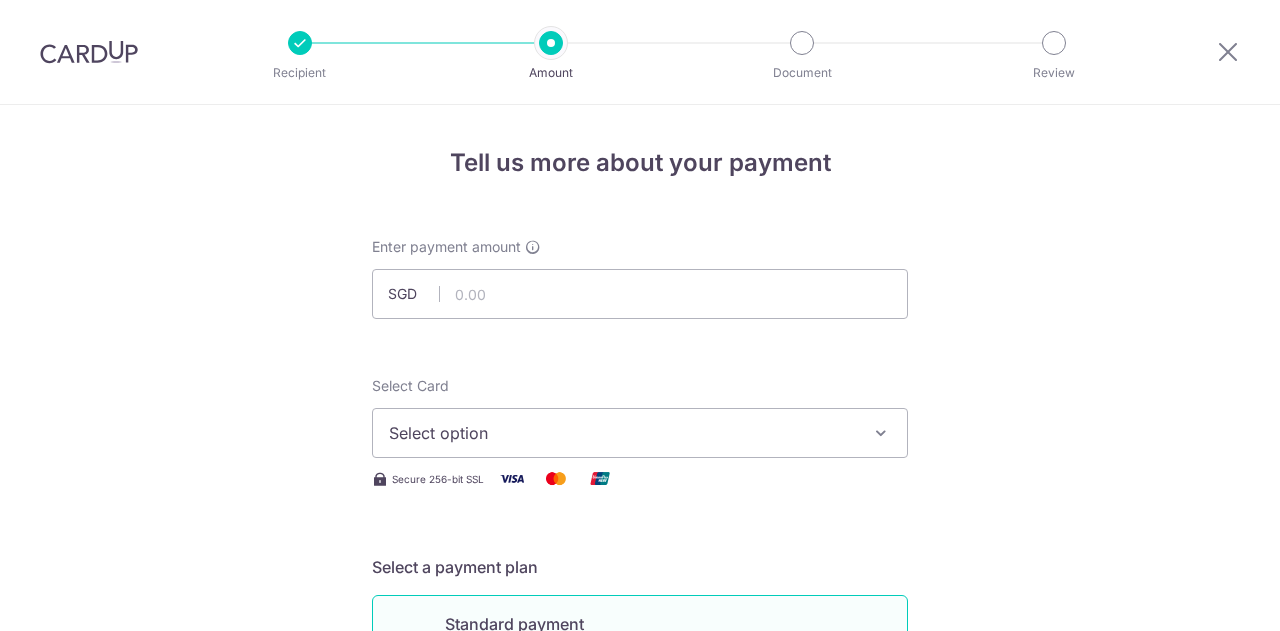 scroll, scrollTop: 0, scrollLeft: 0, axis: both 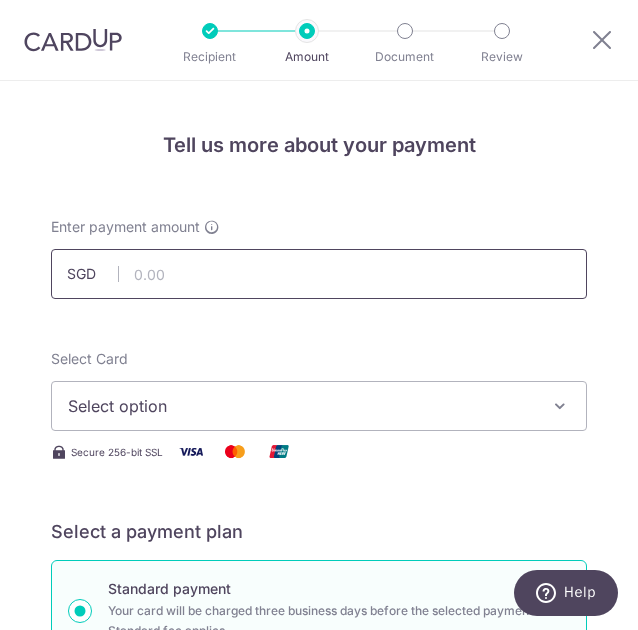 click at bounding box center [319, 274] 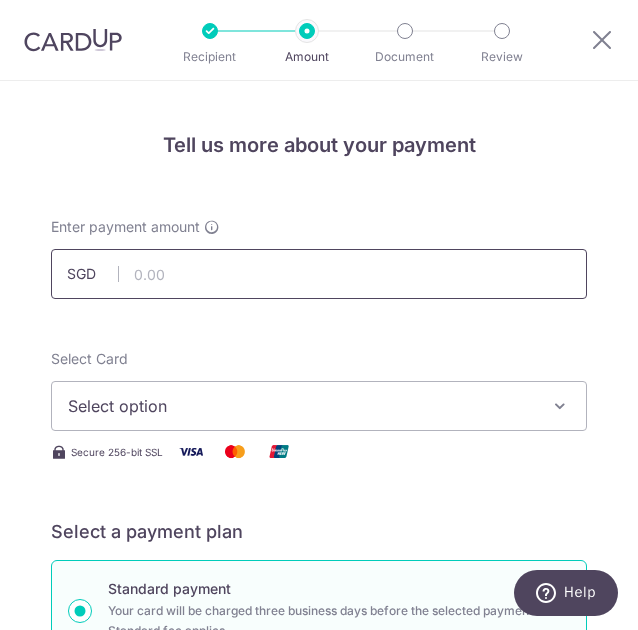 click at bounding box center [319, 274] 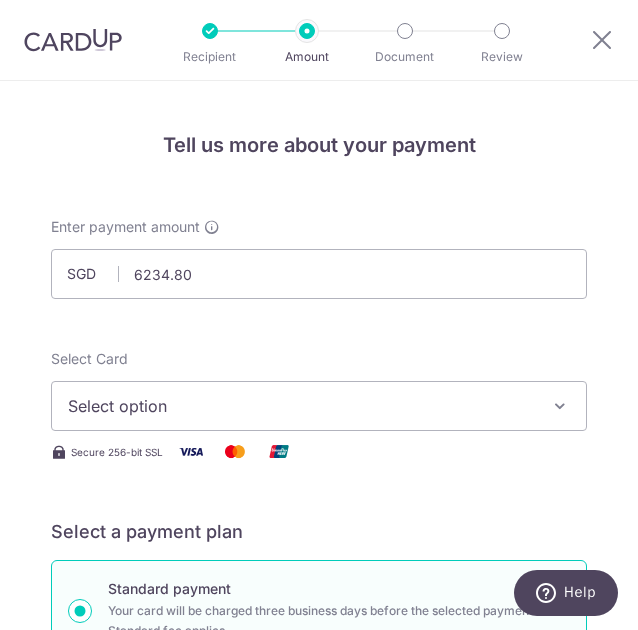 type on "6,234.80" 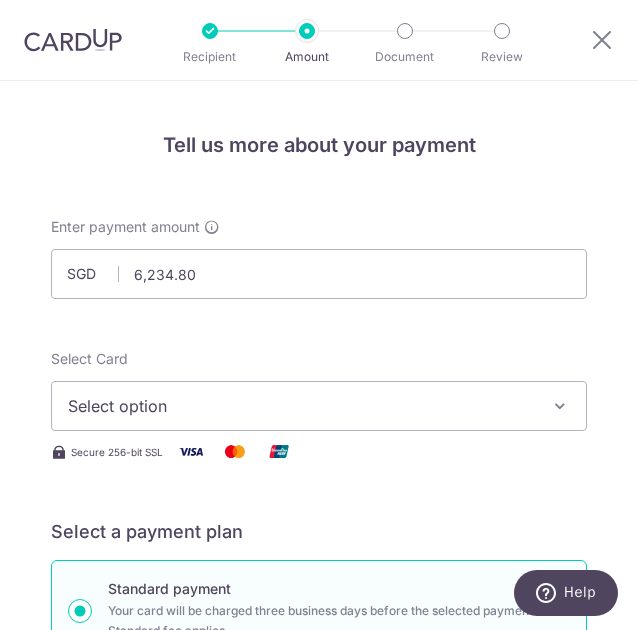click on "Enter payment amount
SGD
6,234.80
6234.80
Select Card
Select option
Add credit card
Your Cards
**** 2318
**** 0509
Secure 256-bit SSL
Text
New card details
Card
Secure 256-bit SSL" at bounding box center (319, 1069) 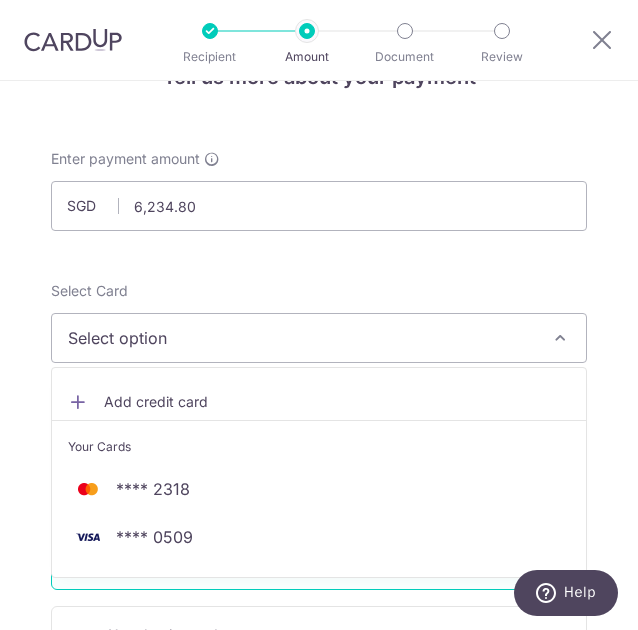 scroll, scrollTop: 100, scrollLeft: 0, axis: vertical 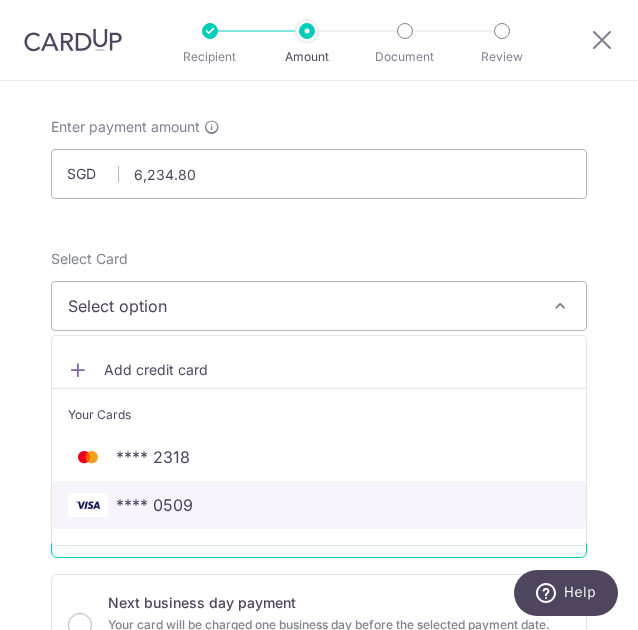 click on "**** 0509" at bounding box center [154, 505] 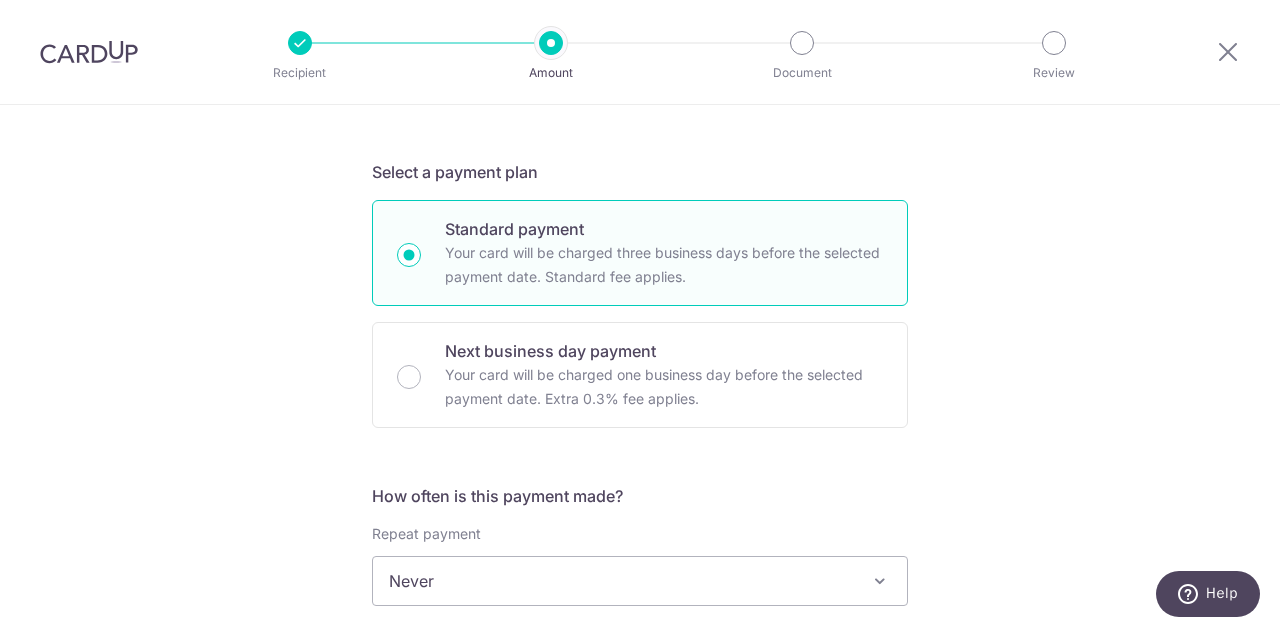 scroll, scrollTop: 500, scrollLeft: 0, axis: vertical 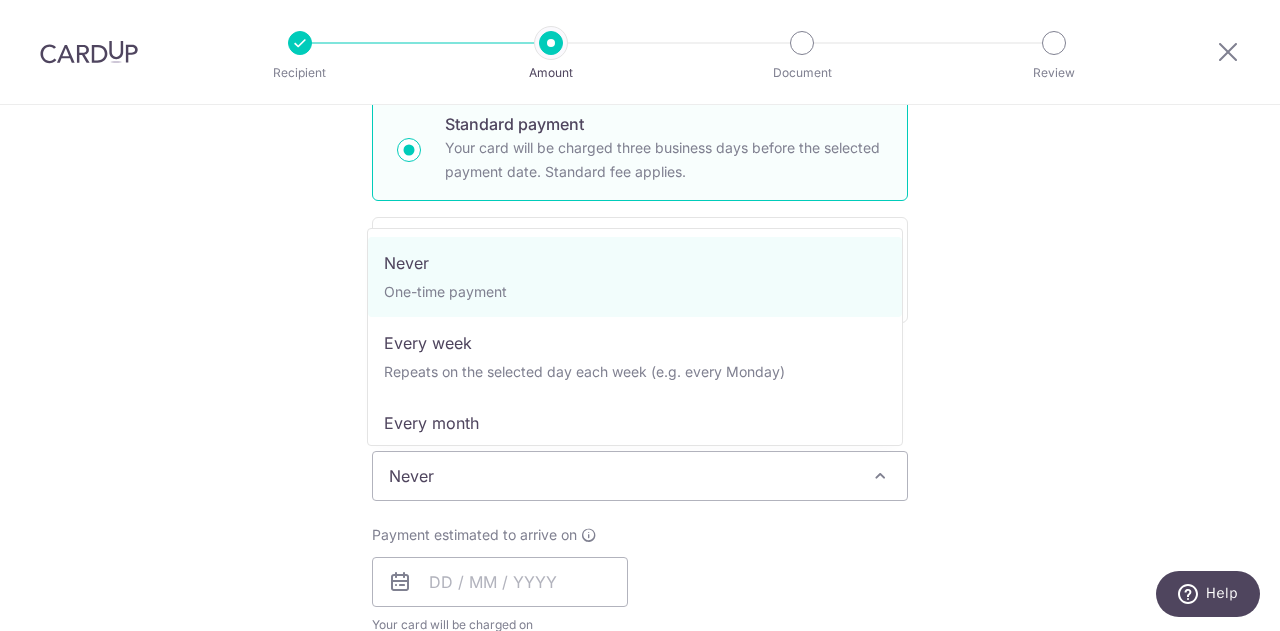 click on "Never" at bounding box center [640, 476] 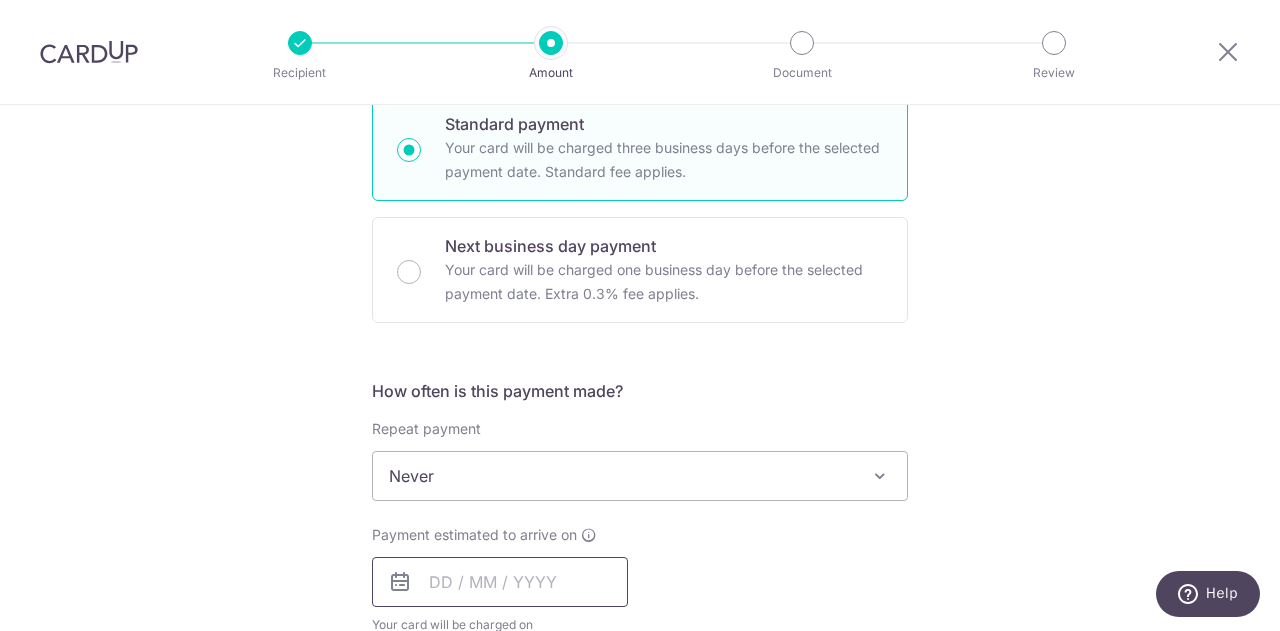 click at bounding box center (500, 582) 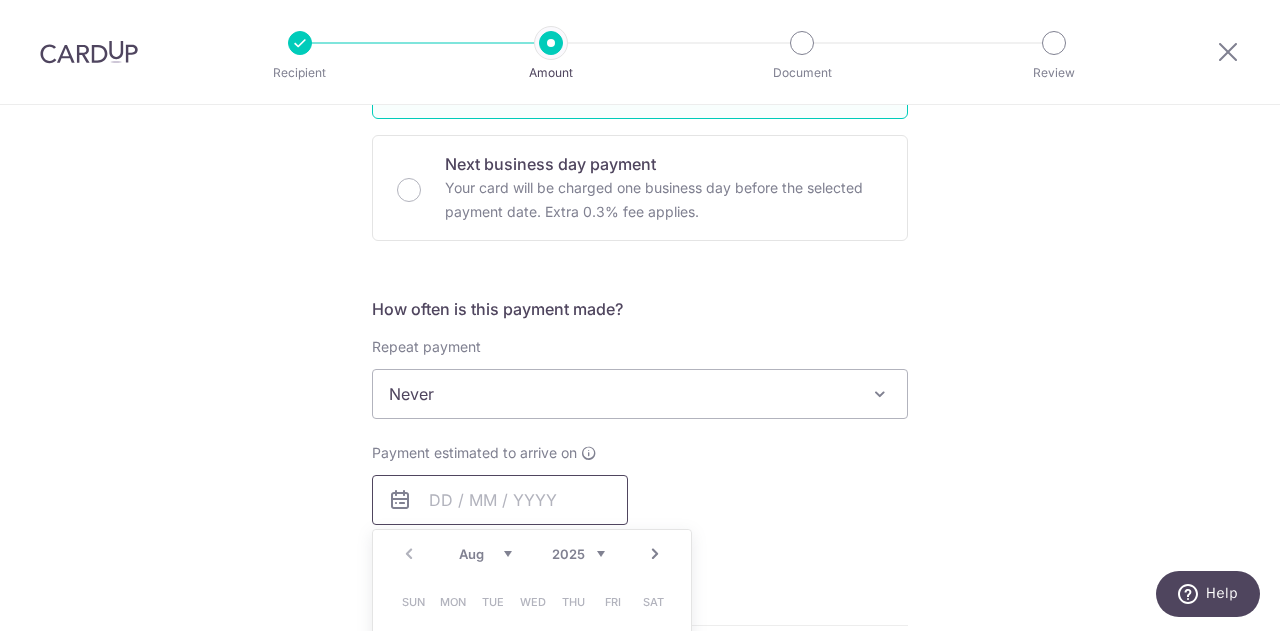 scroll, scrollTop: 800, scrollLeft: 0, axis: vertical 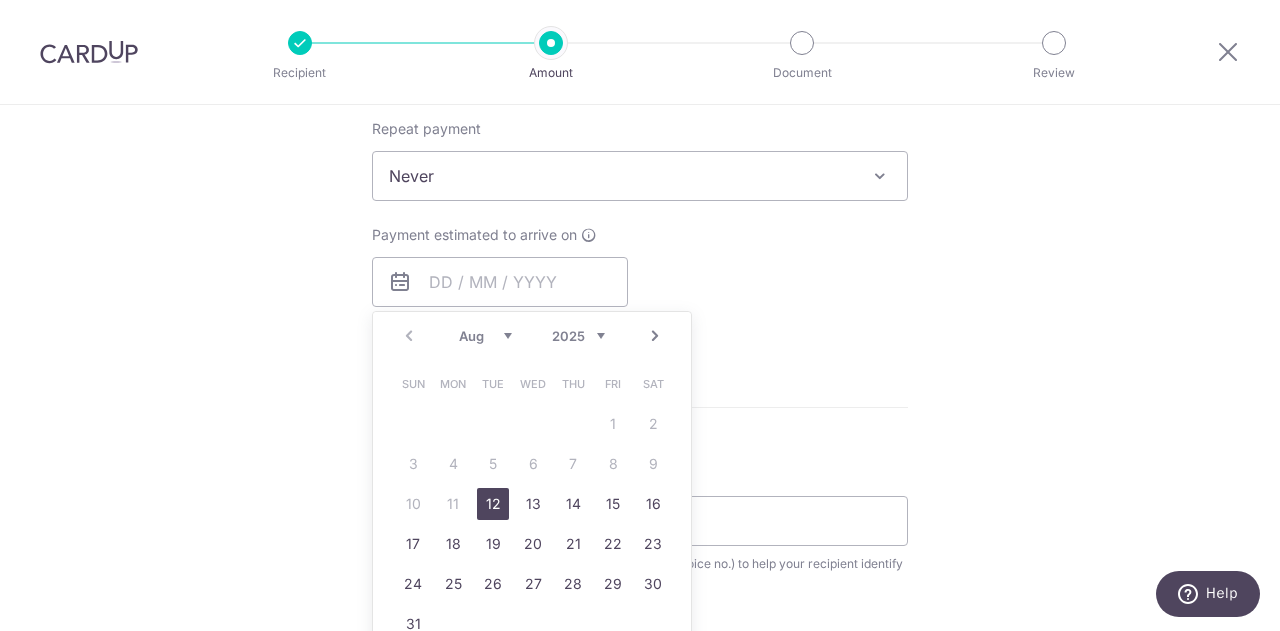 click on "12" at bounding box center [493, 504] 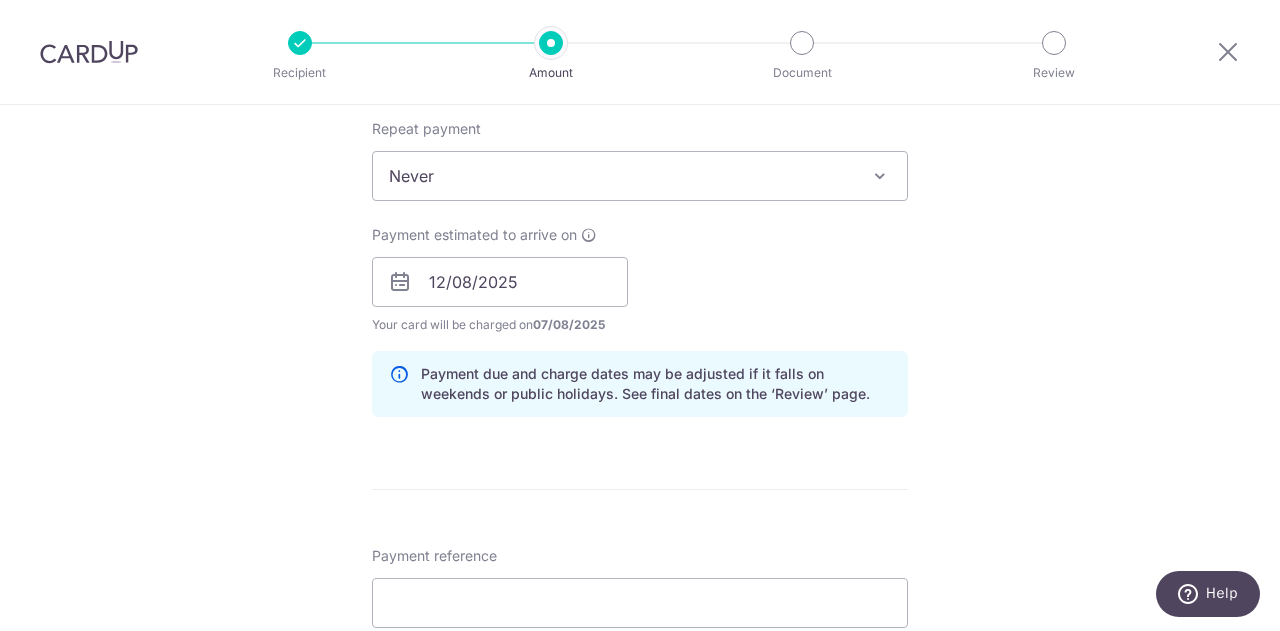 click on "Tell us more about your payment
Enter payment amount
SGD
6,234.80
6234.80
Select Card
**** 0509
Add credit card
Your Cards
**** 2318
**** 0509
Secure 256-bit SSL
Text
New card details
Card
Secure 256-bit SSL" at bounding box center (640, 317) 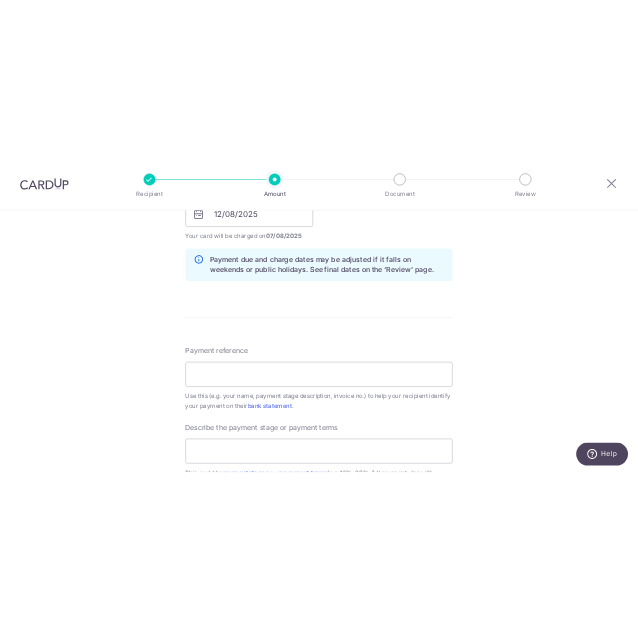 scroll, scrollTop: 1000, scrollLeft: 0, axis: vertical 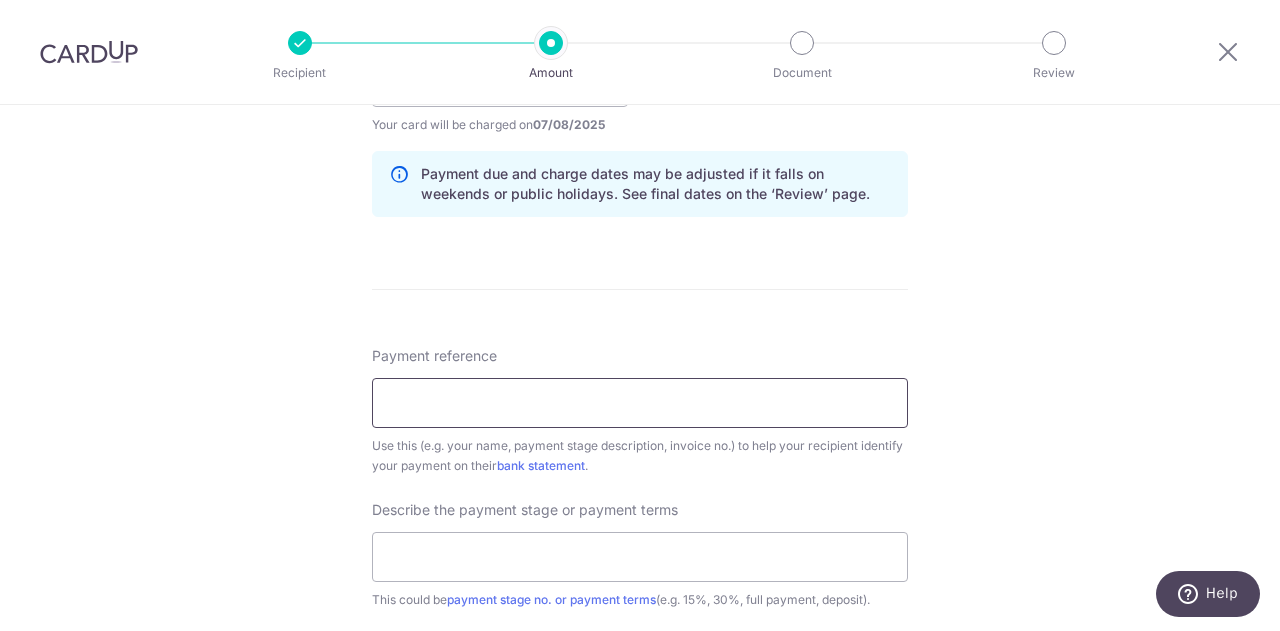 click on "Payment reference" at bounding box center (640, 403) 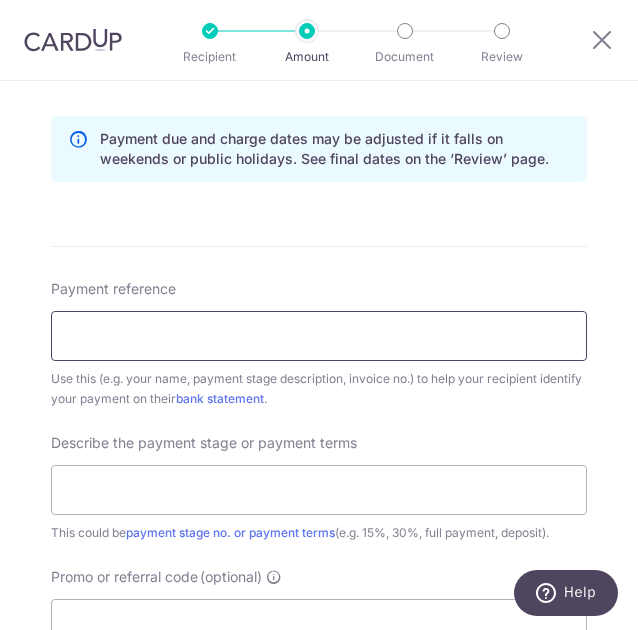 click on "Payment reference" at bounding box center (319, 336) 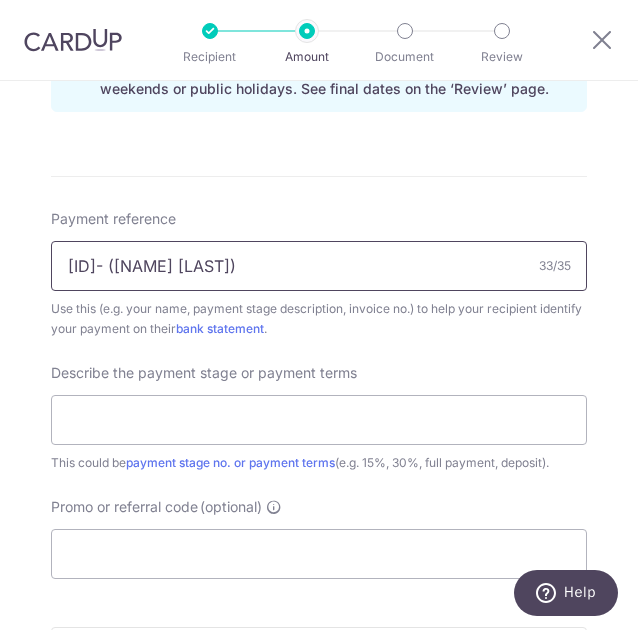 scroll, scrollTop: 1100, scrollLeft: 0, axis: vertical 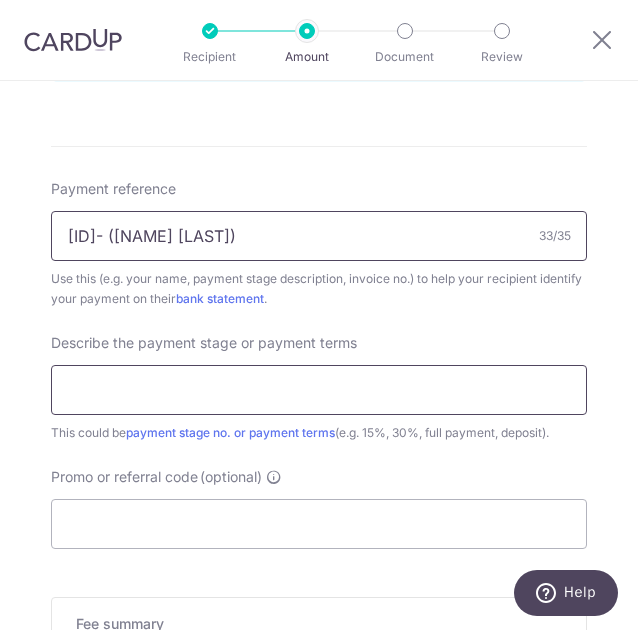 type on "25-P0287-VO02/MVC-FI (Melvin Lim)" 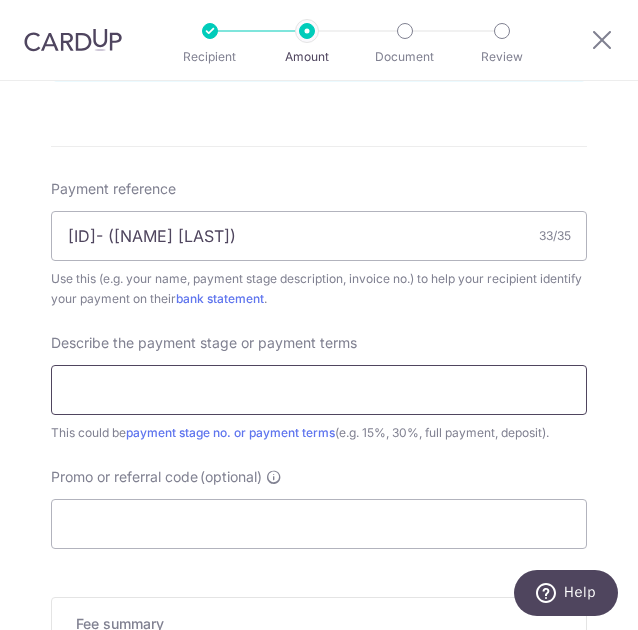 click at bounding box center (319, 390) 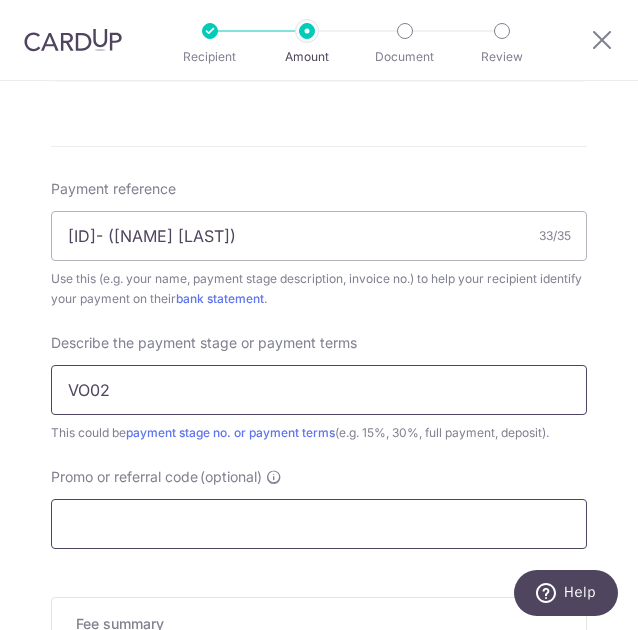 type on "VO02" 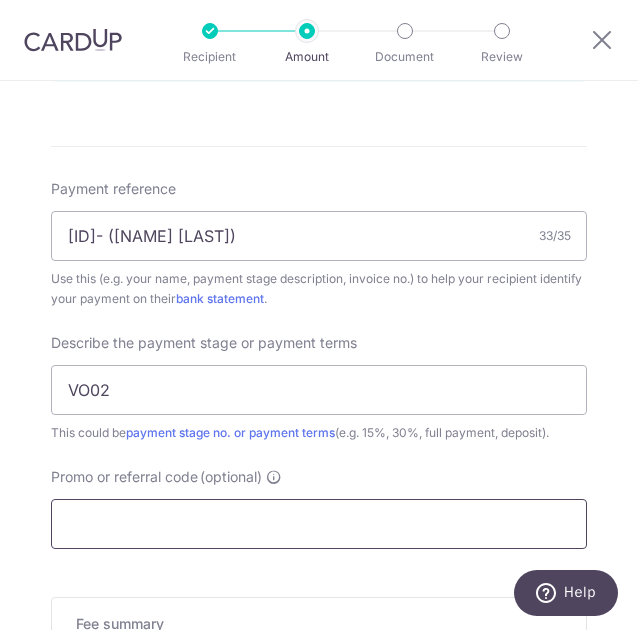 click on "Promo or referral code
(optional)" at bounding box center (319, 524) 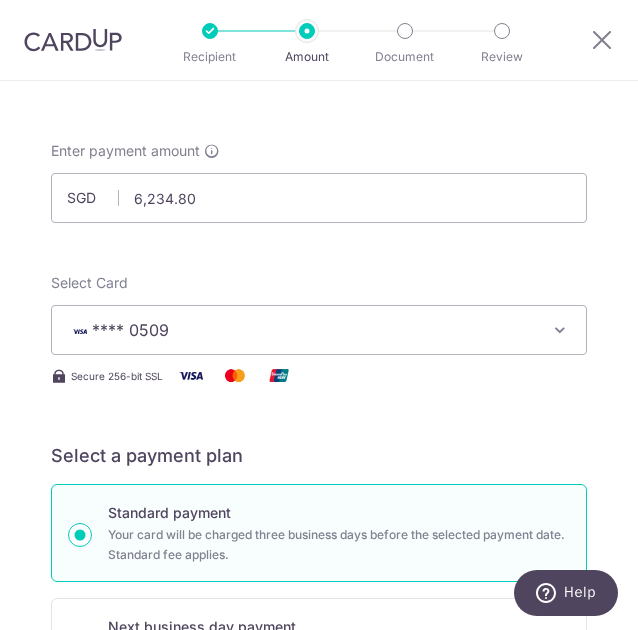 scroll, scrollTop: 51, scrollLeft: 0, axis: vertical 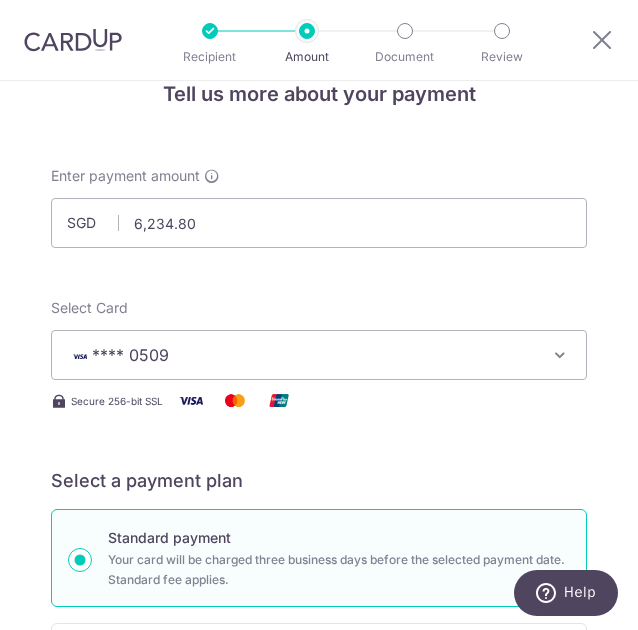 type on "RENO25ONE" 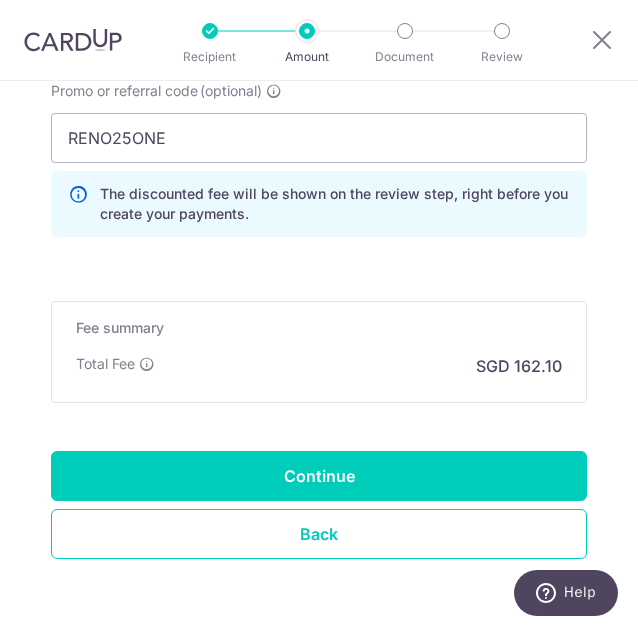 scroll, scrollTop: 1551, scrollLeft: 0, axis: vertical 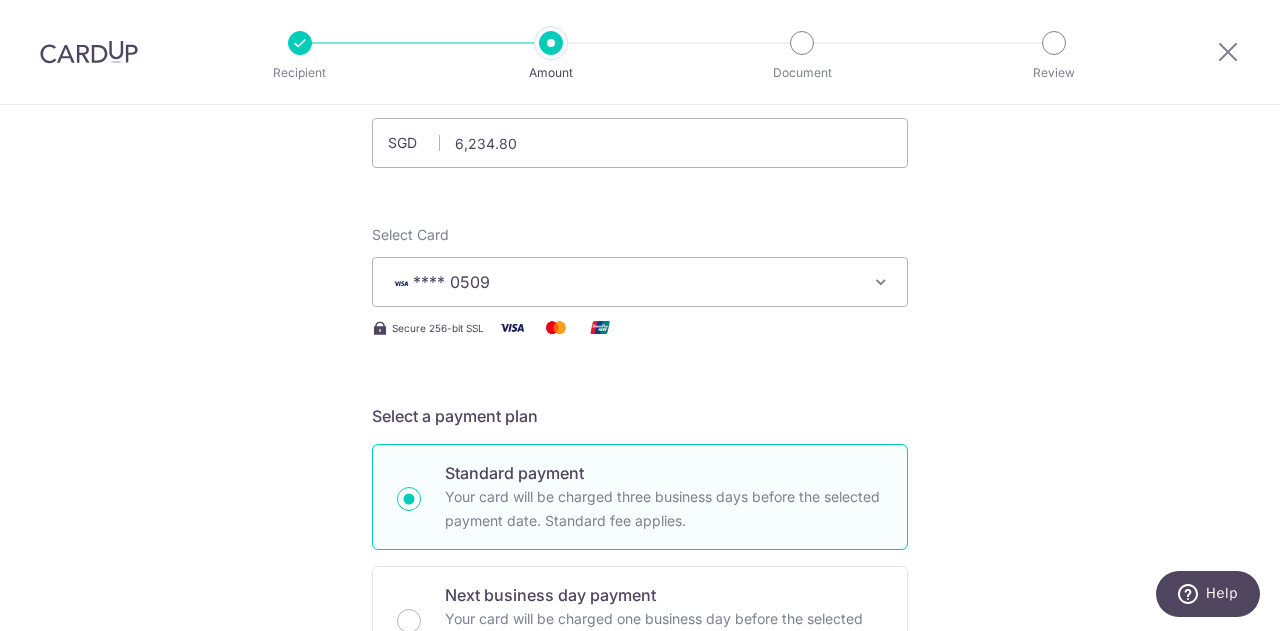 click on "Tell us more about your payment
Enter payment amount
SGD
6,234.80
6234.80
Select Card
**** 0509
Add credit card
Your Cards
**** 2318
**** 0509
Secure 256-bit SSL
Text
New card details
Card
Secure 256-bit SSL" at bounding box center (640, 1011) 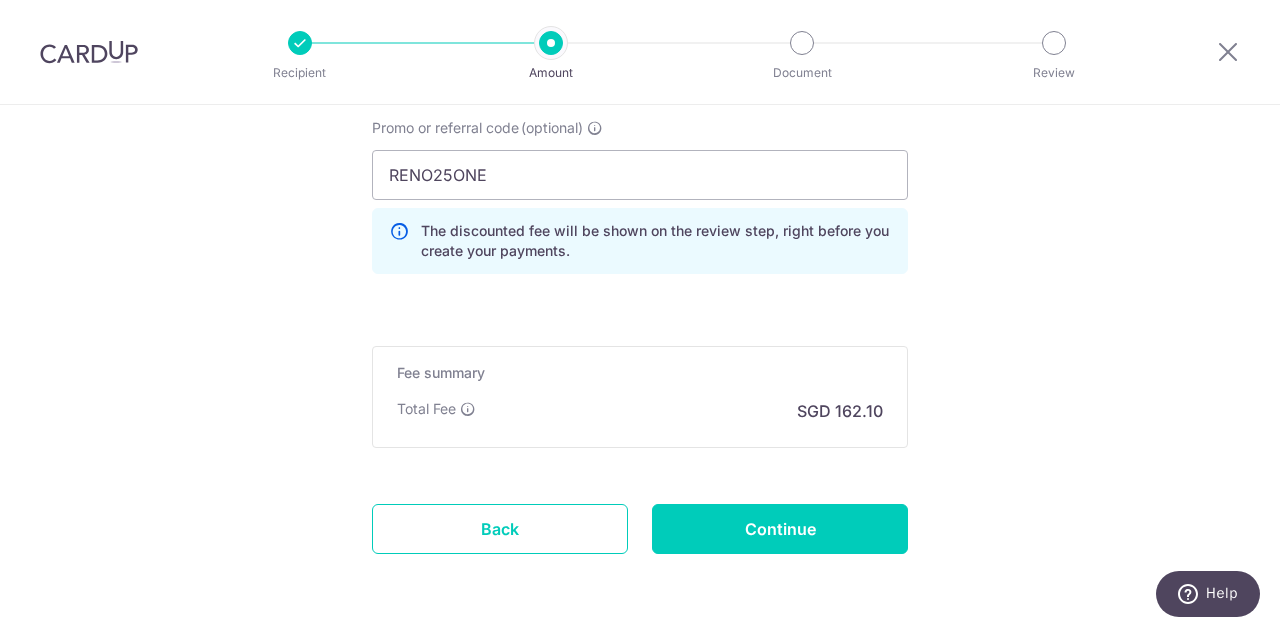scroll, scrollTop: 1551, scrollLeft: 0, axis: vertical 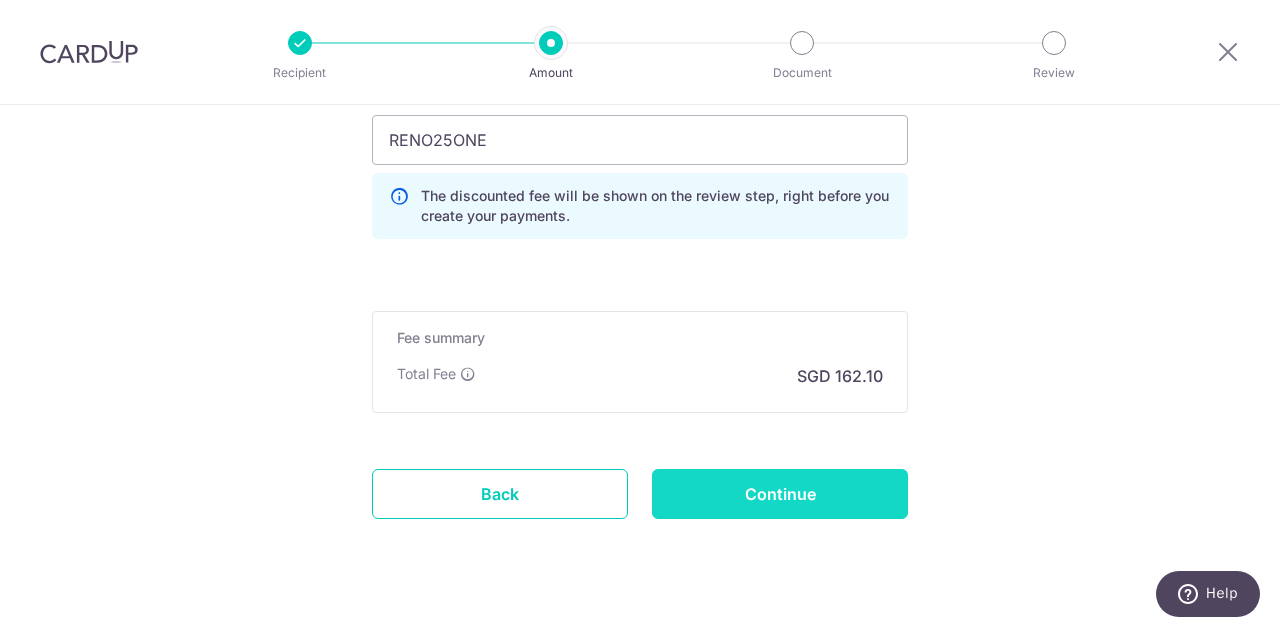 click on "Continue" at bounding box center [780, 494] 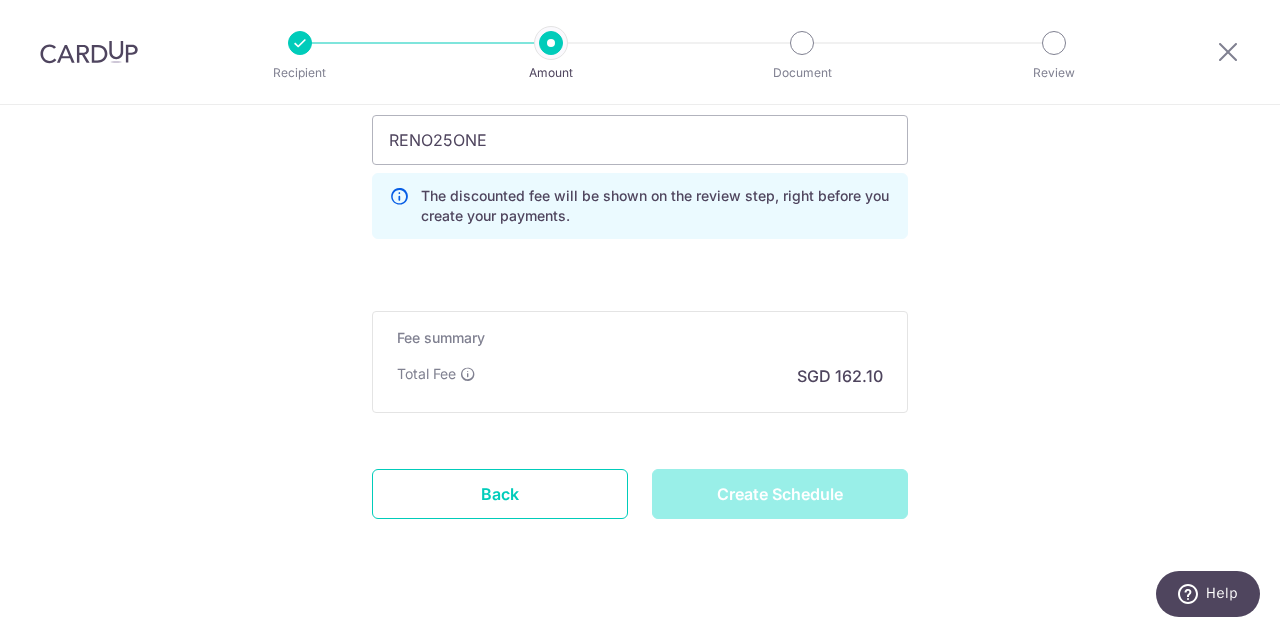 type on "Create Schedule" 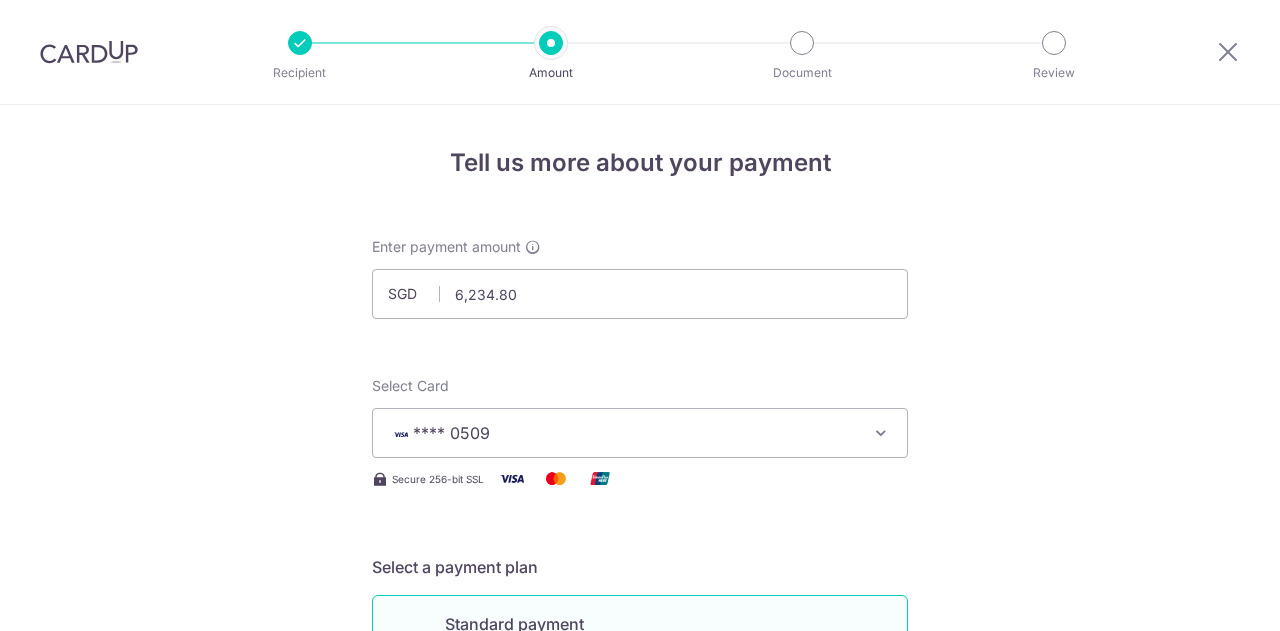 scroll, scrollTop: 0, scrollLeft: 0, axis: both 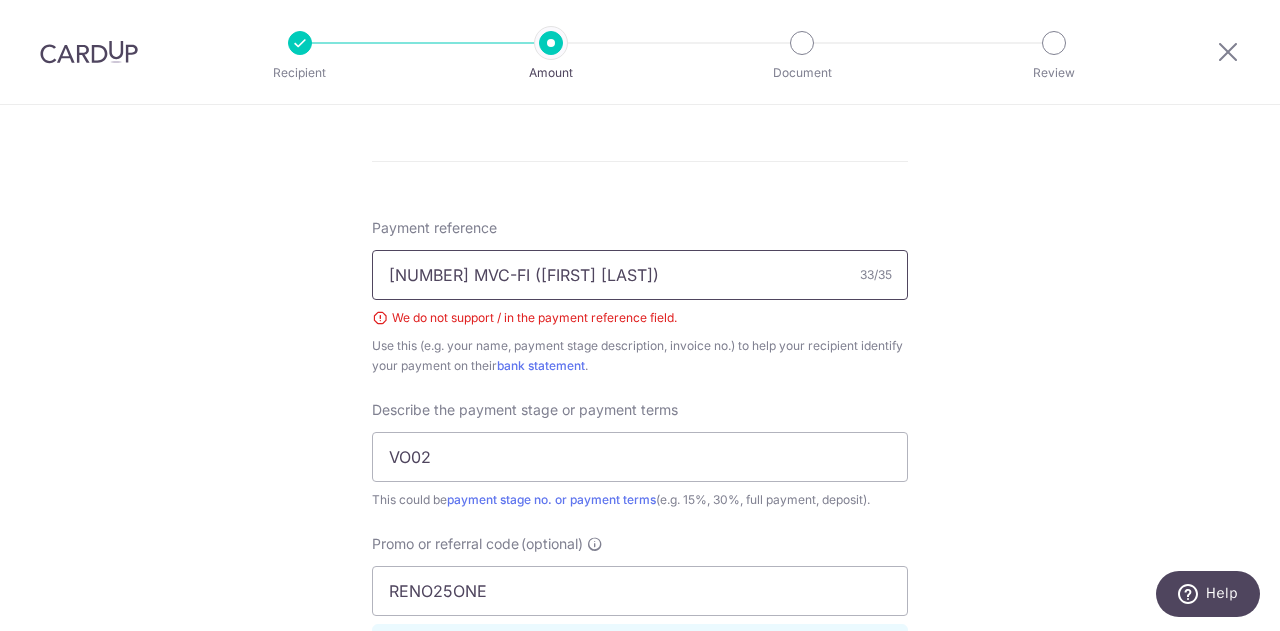 drag, startPoint x: 514, startPoint y: 271, endPoint x: 577, endPoint y: 271, distance: 63 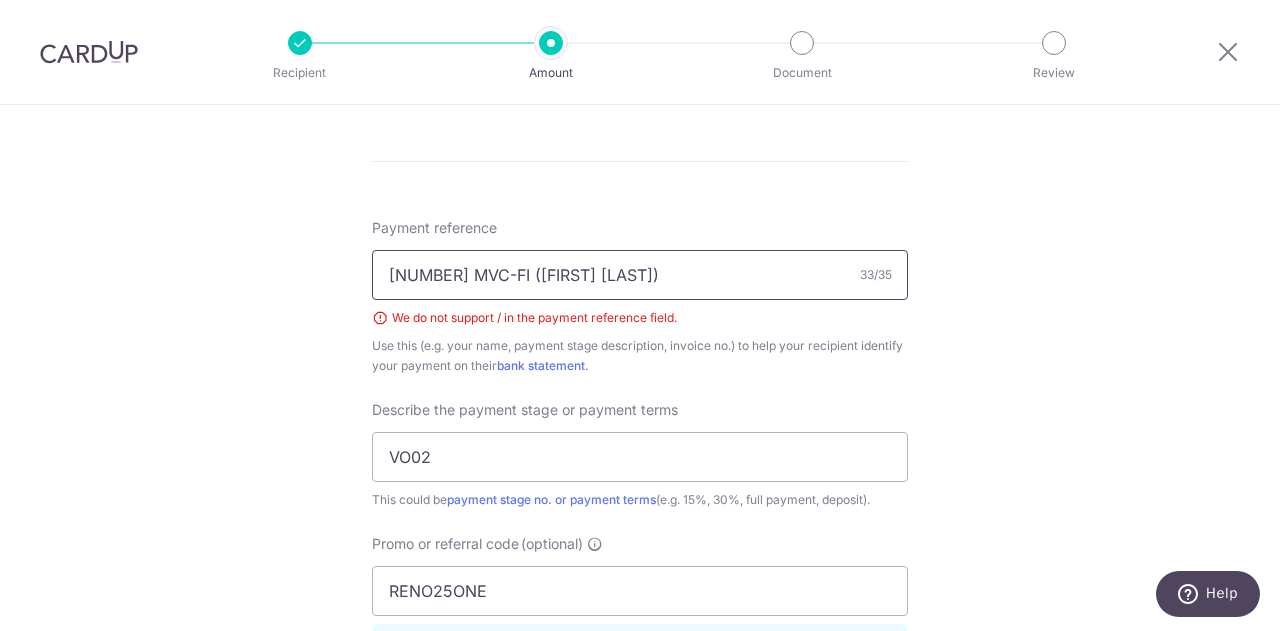 type on "25-P0287-VO02 MVC-FI (Melvin Lim)" 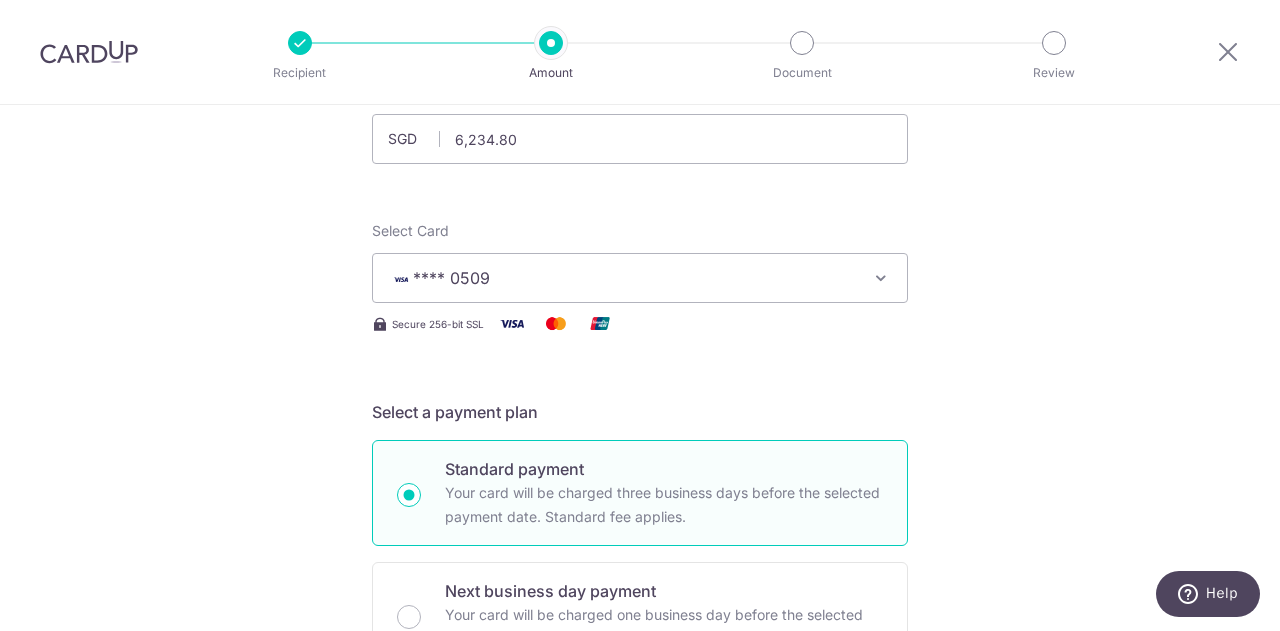scroll, scrollTop: 28, scrollLeft: 0, axis: vertical 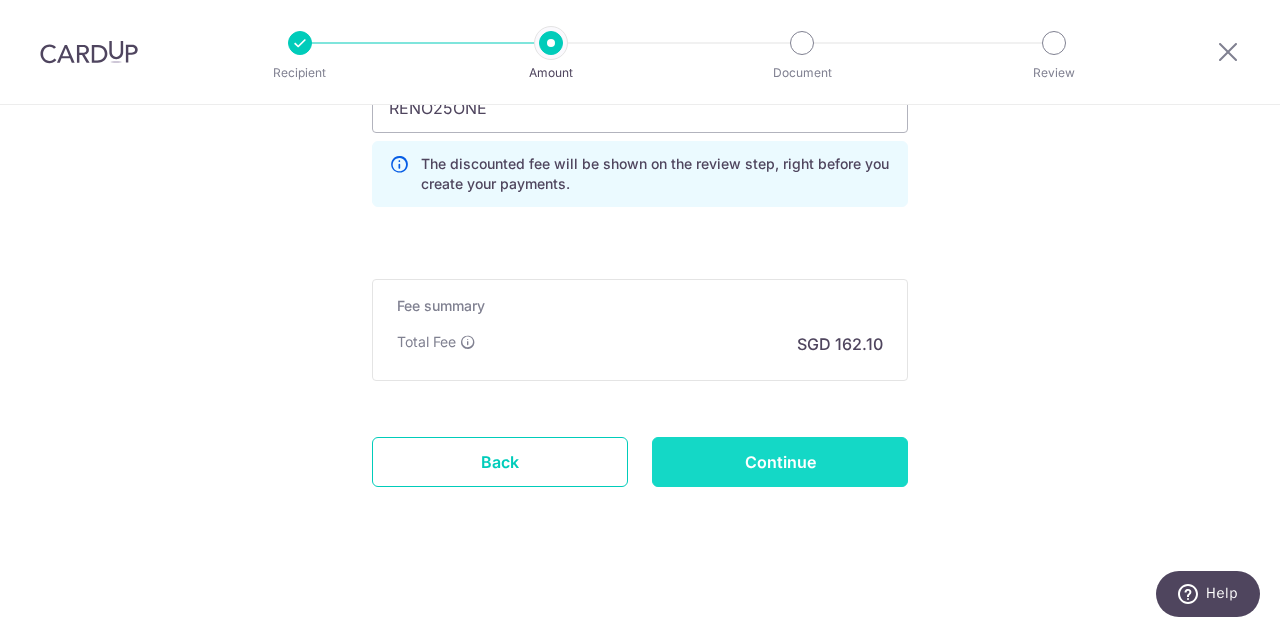 click on "Continue" at bounding box center [780, 462] 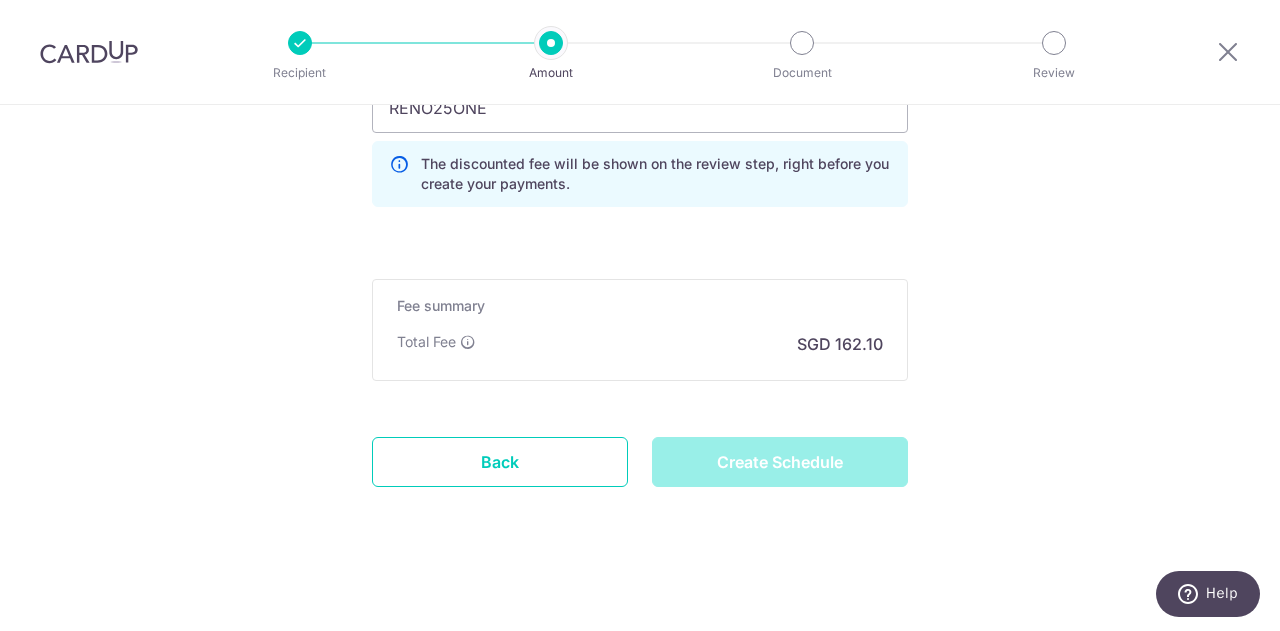 type on "Create Schedule" 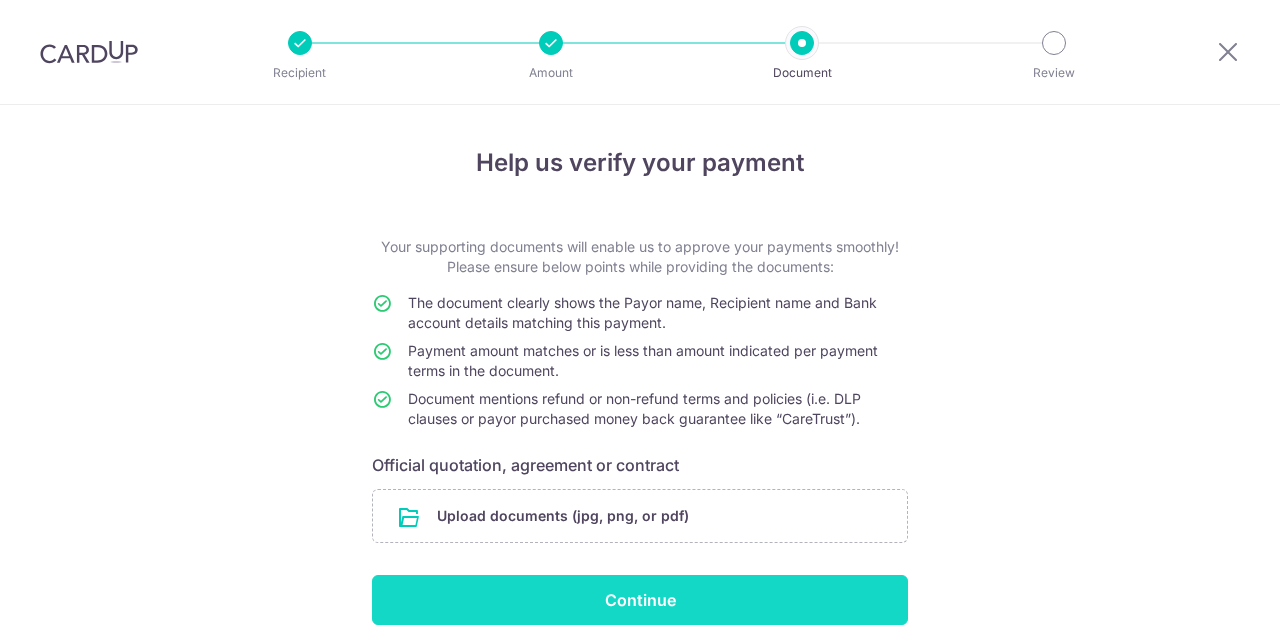 scroll, scrollTop: 0, scrollLeft: 0, axis: both 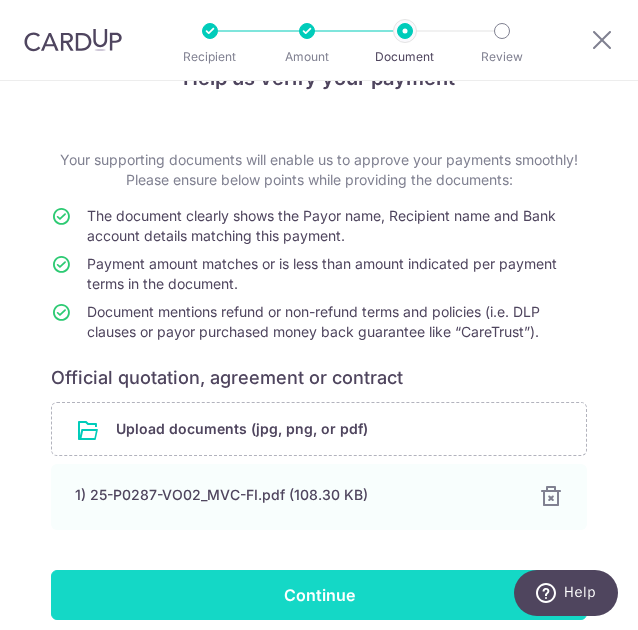 click on "Continue" at bounding box center (319, 595) 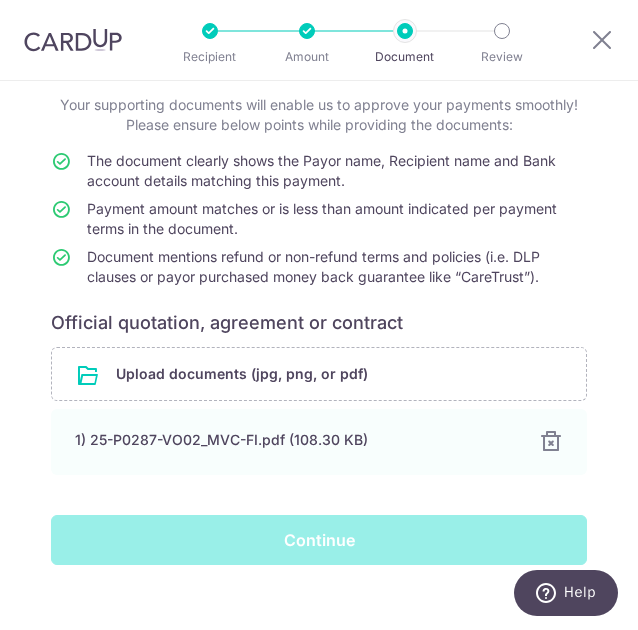 scroll, scrollTop: 149, scrollLeft: 0, axis: vertical 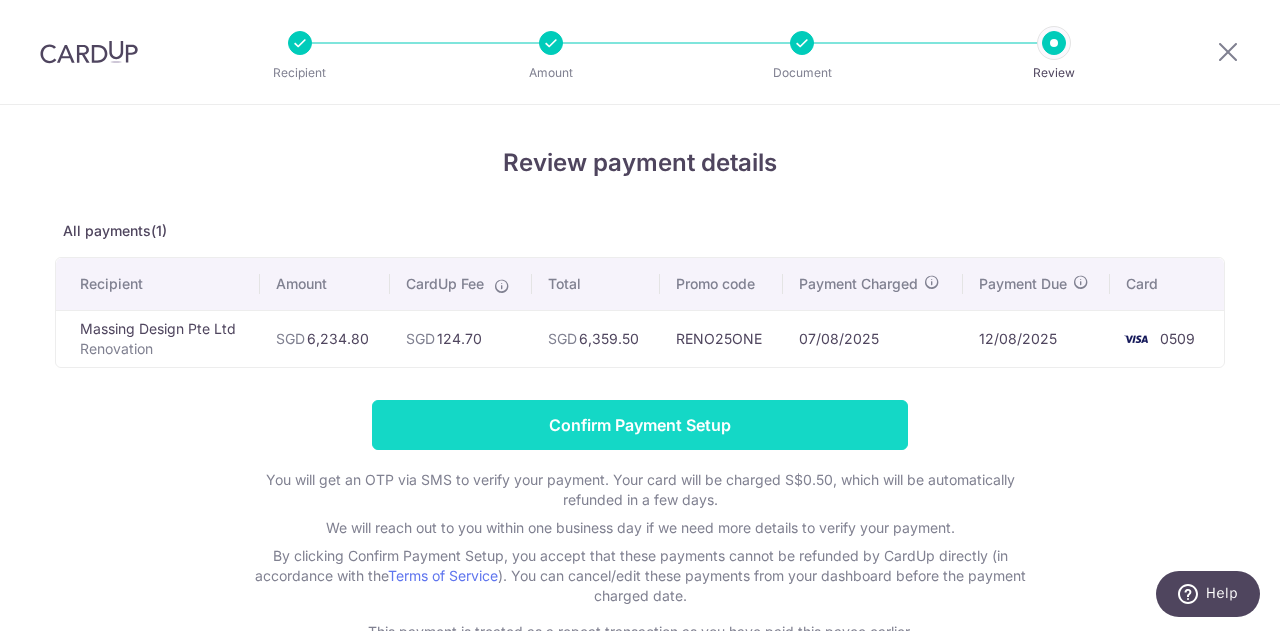 click on "Confirm Payment Setup" at bounding box center [640, 425] 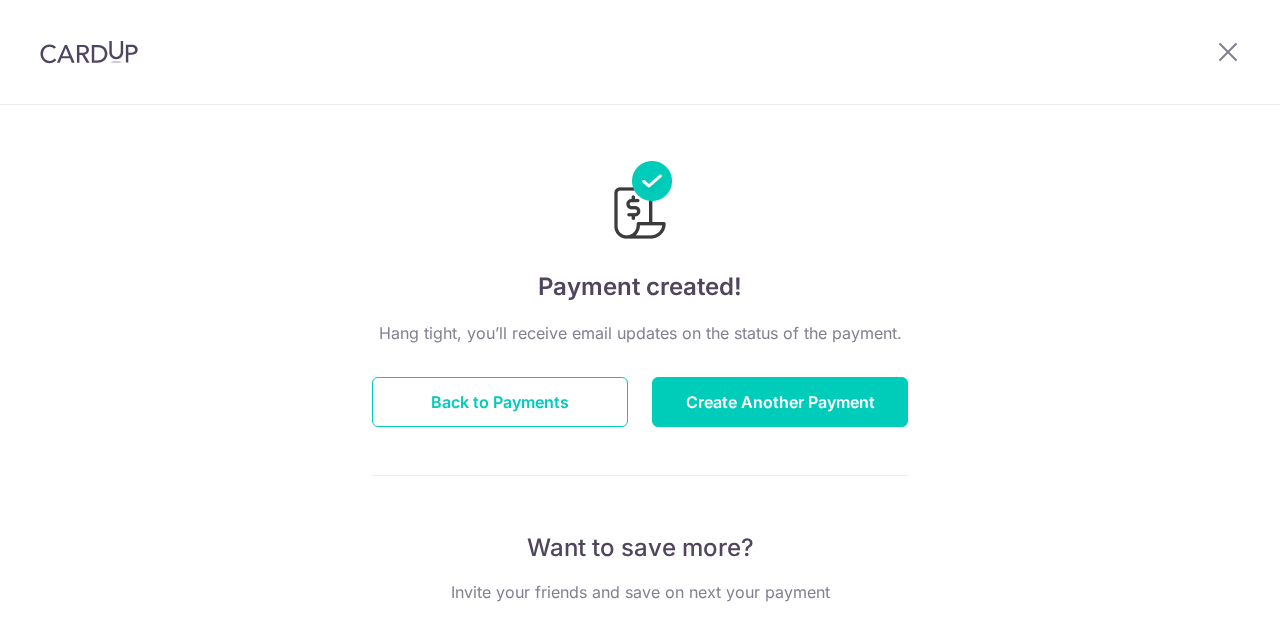 scroll, scrollTop: 0, scrollLeft: 0, axis: both 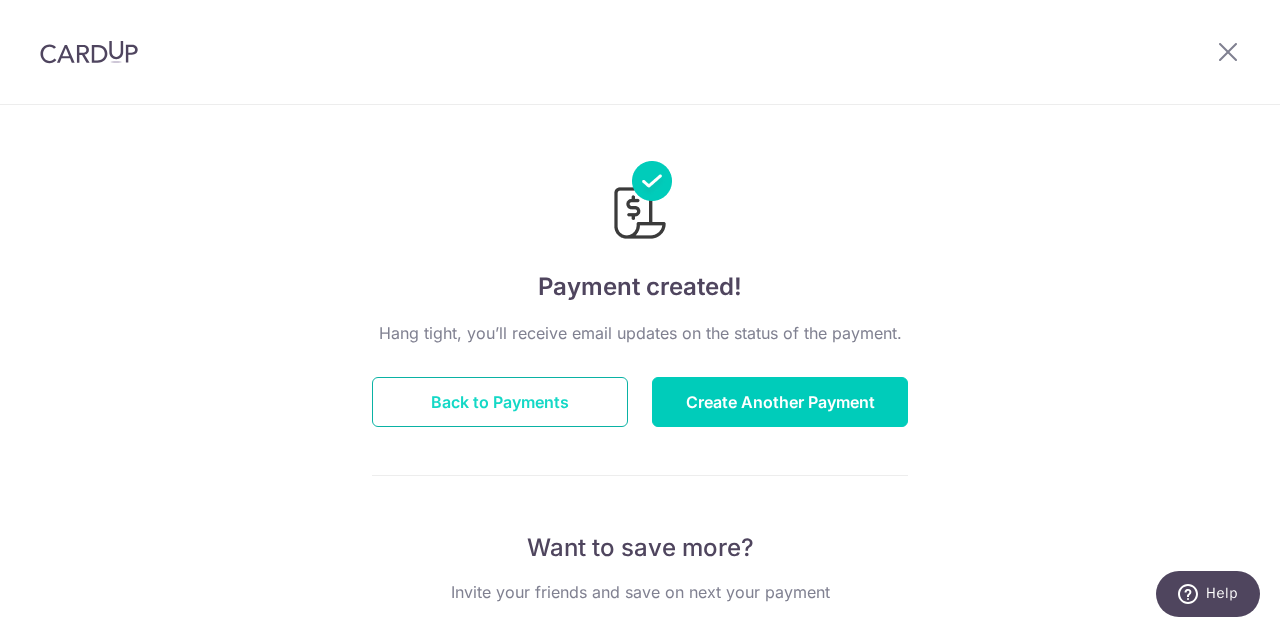 click on "Back to Payments" at bounding box center [500, 402] 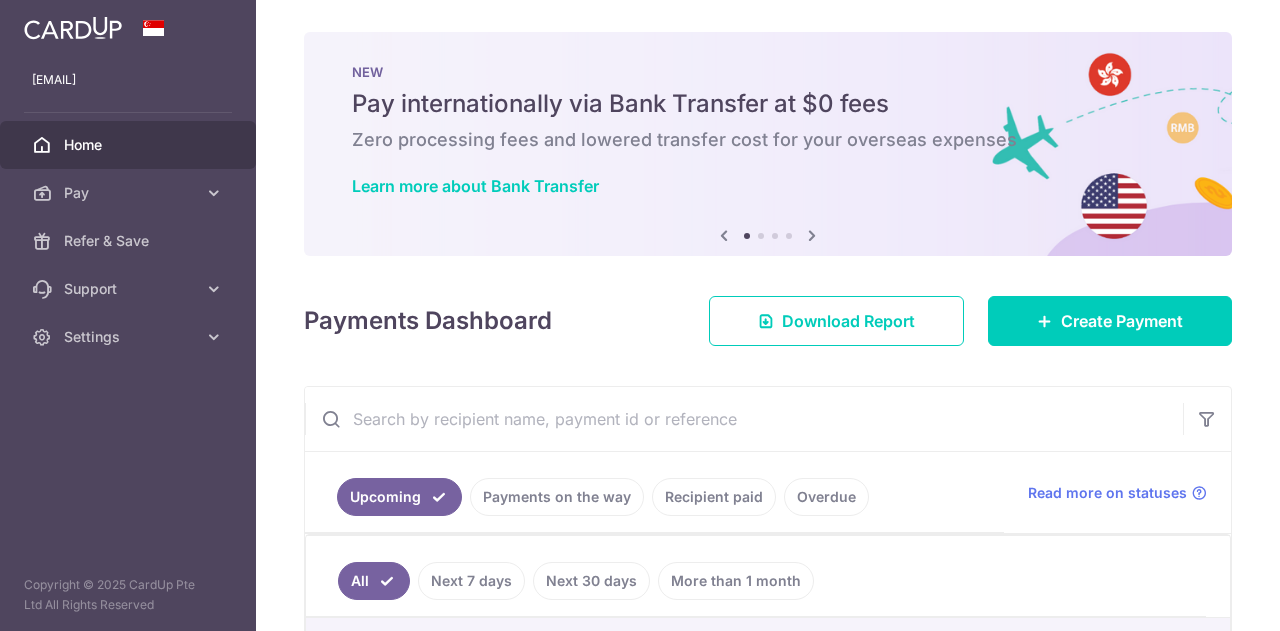 scroll, scrollTop: 0, scrollLeft: 0, axis: both 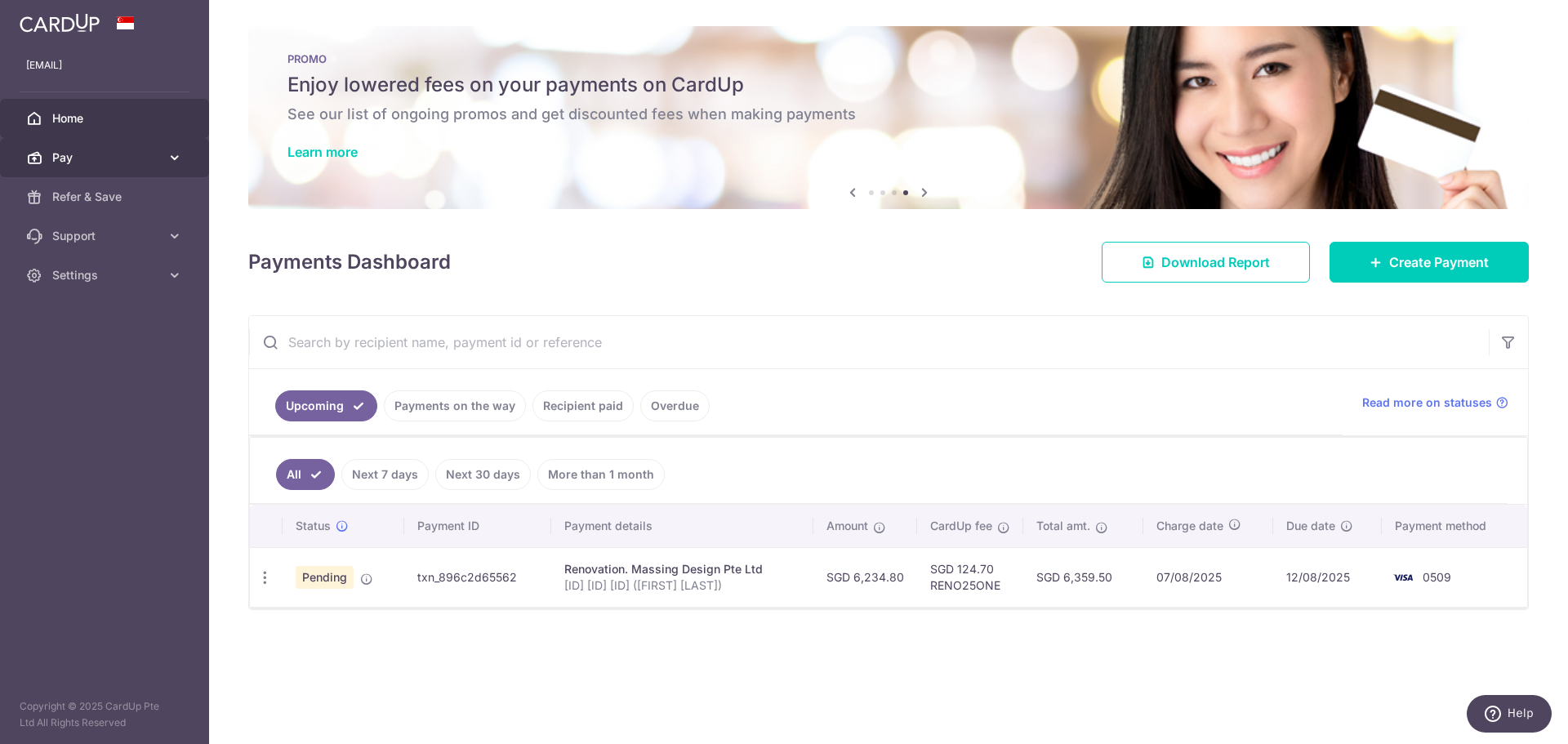 click at bounding box center (175, 158) 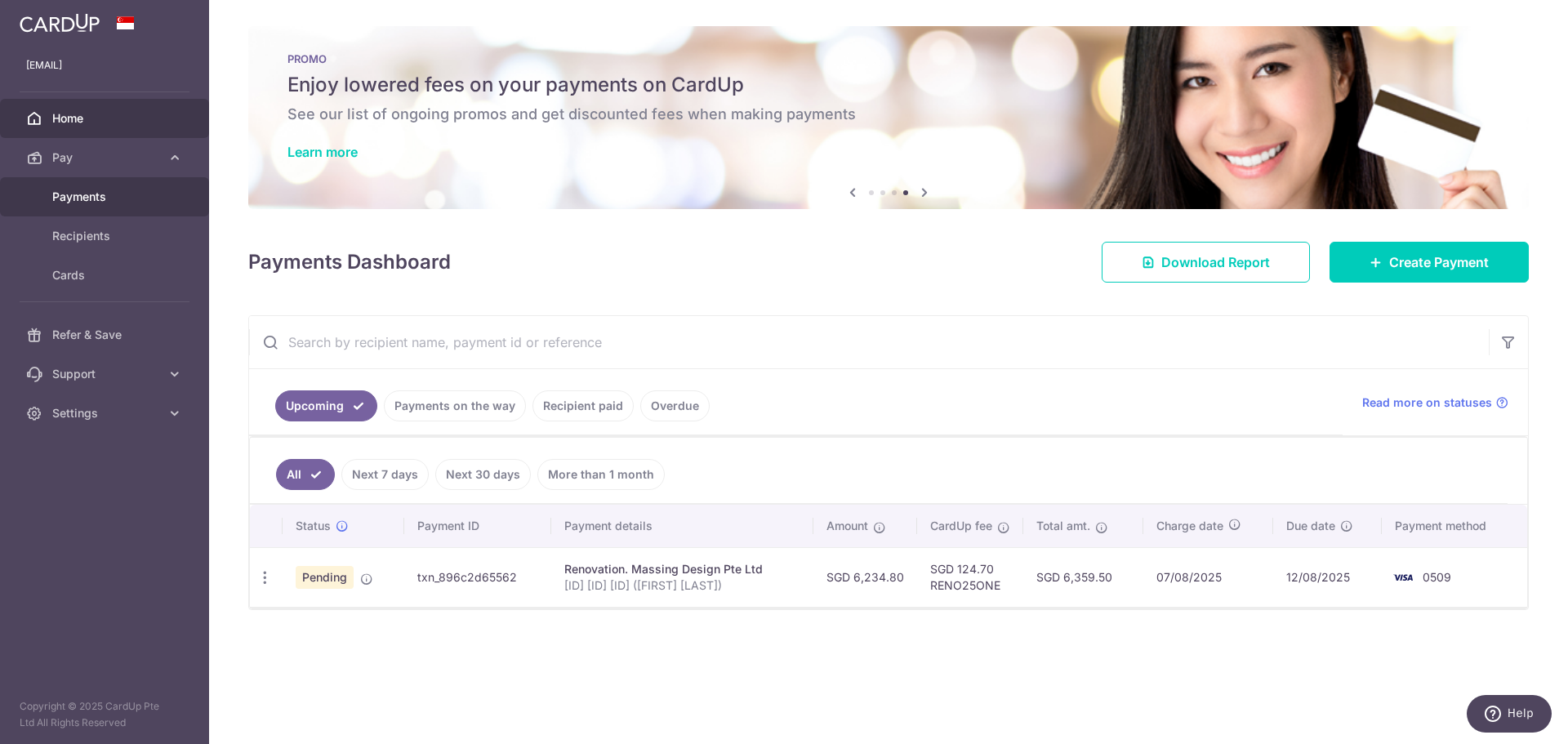 click on "Payments" at bounding box center (106, 197) 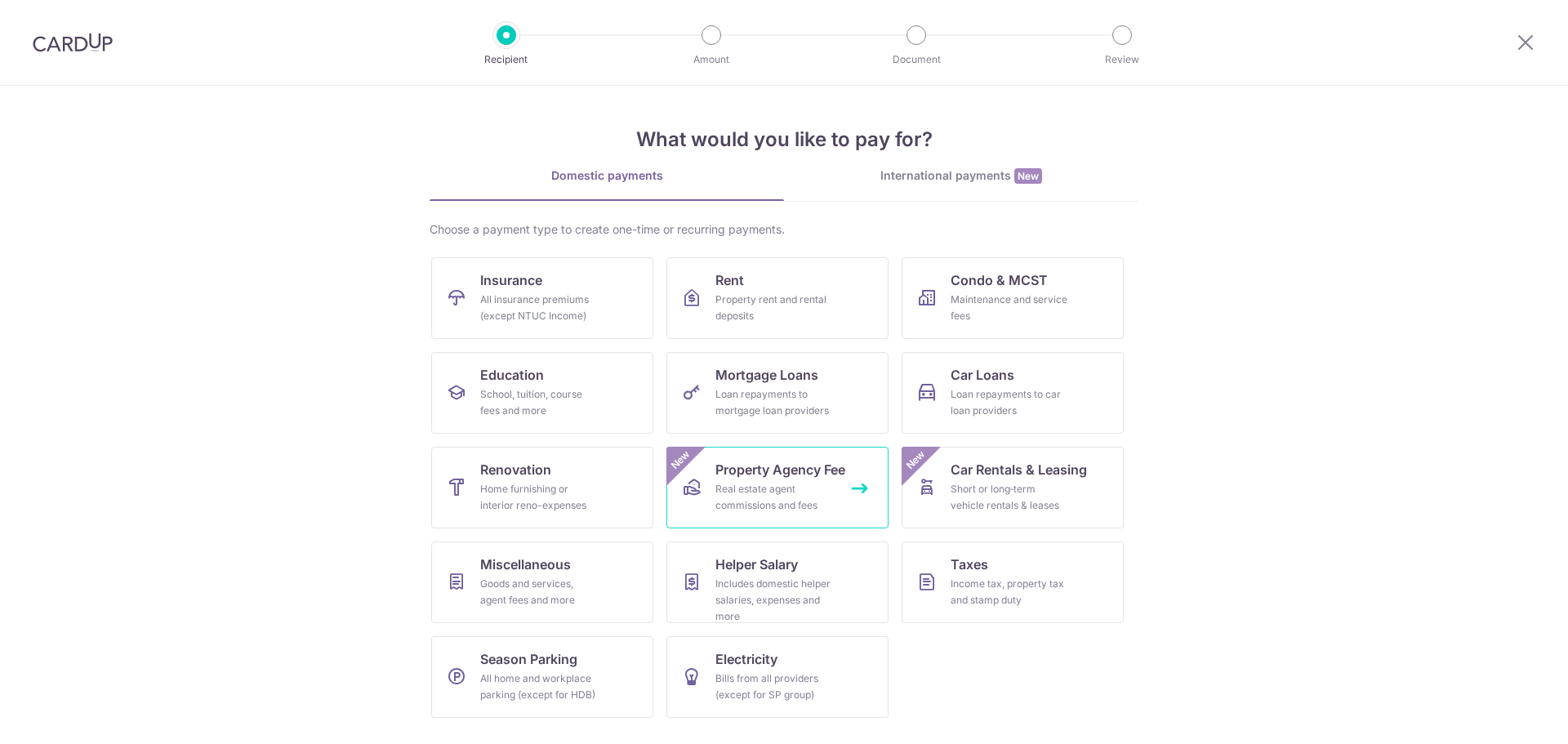 scroll, scrollTop: 0, scrollLeft: 0, axis: both 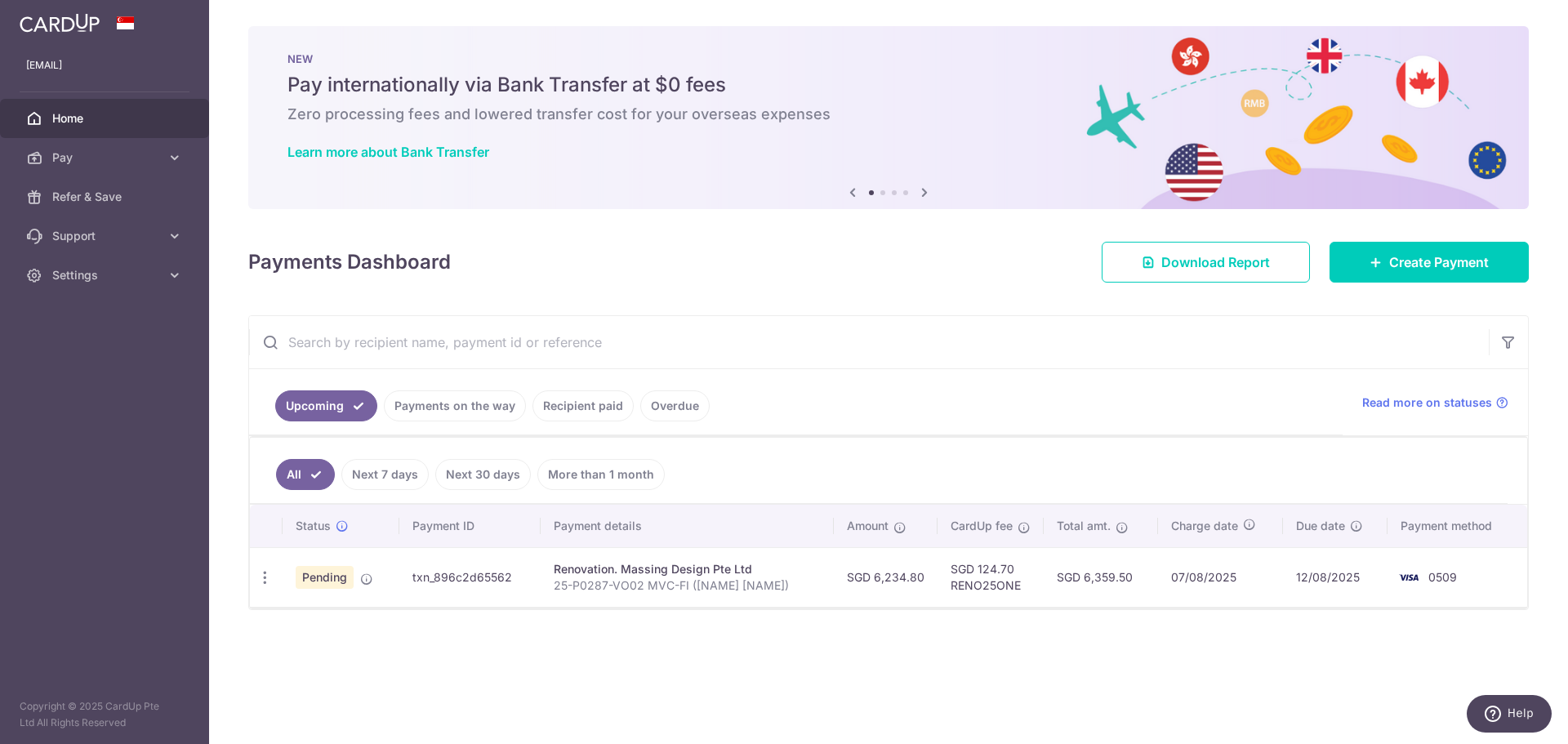 click on "Recipient paid" at bounding box center (583, 406) 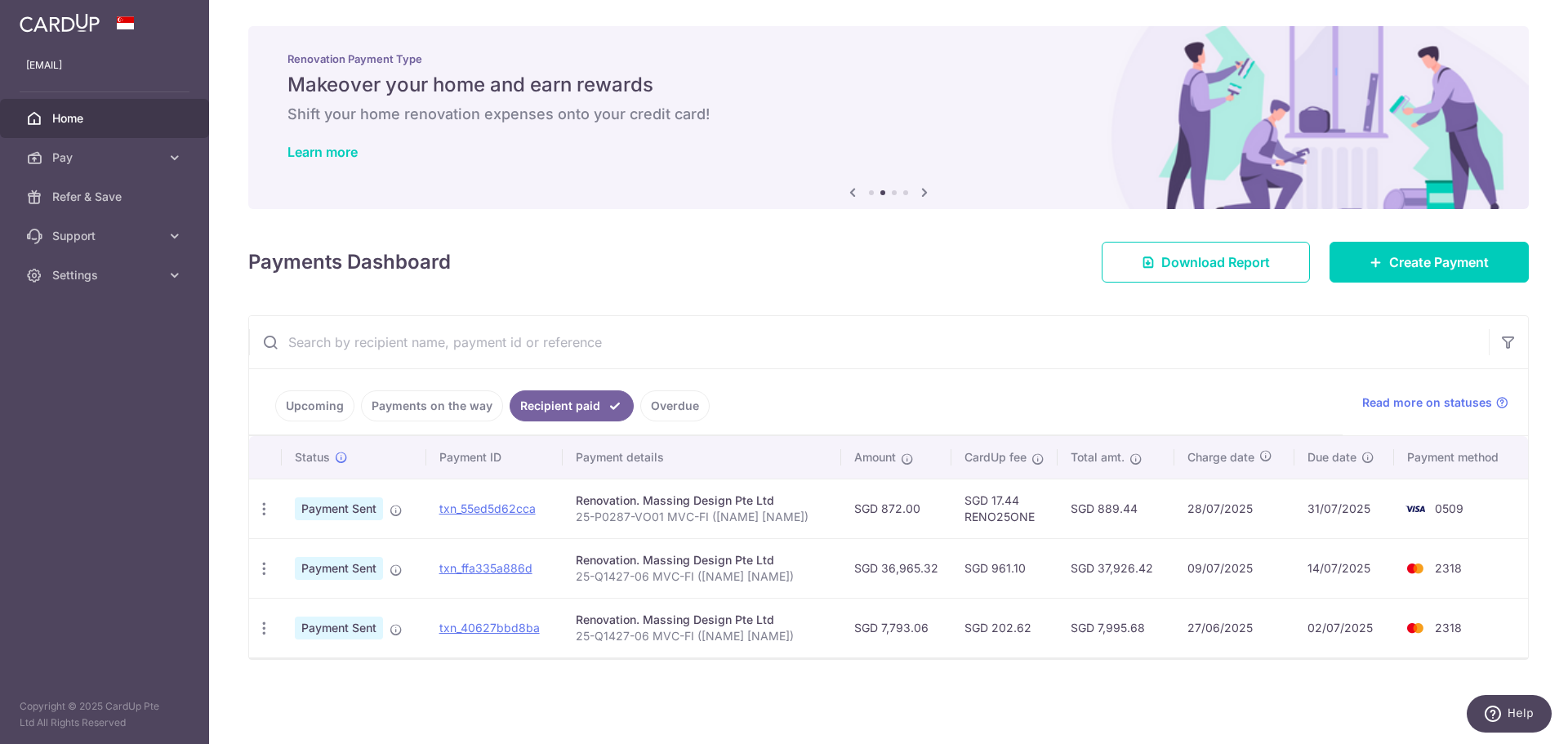 click on "Payments on the way" at bounding box center (432, 406) 